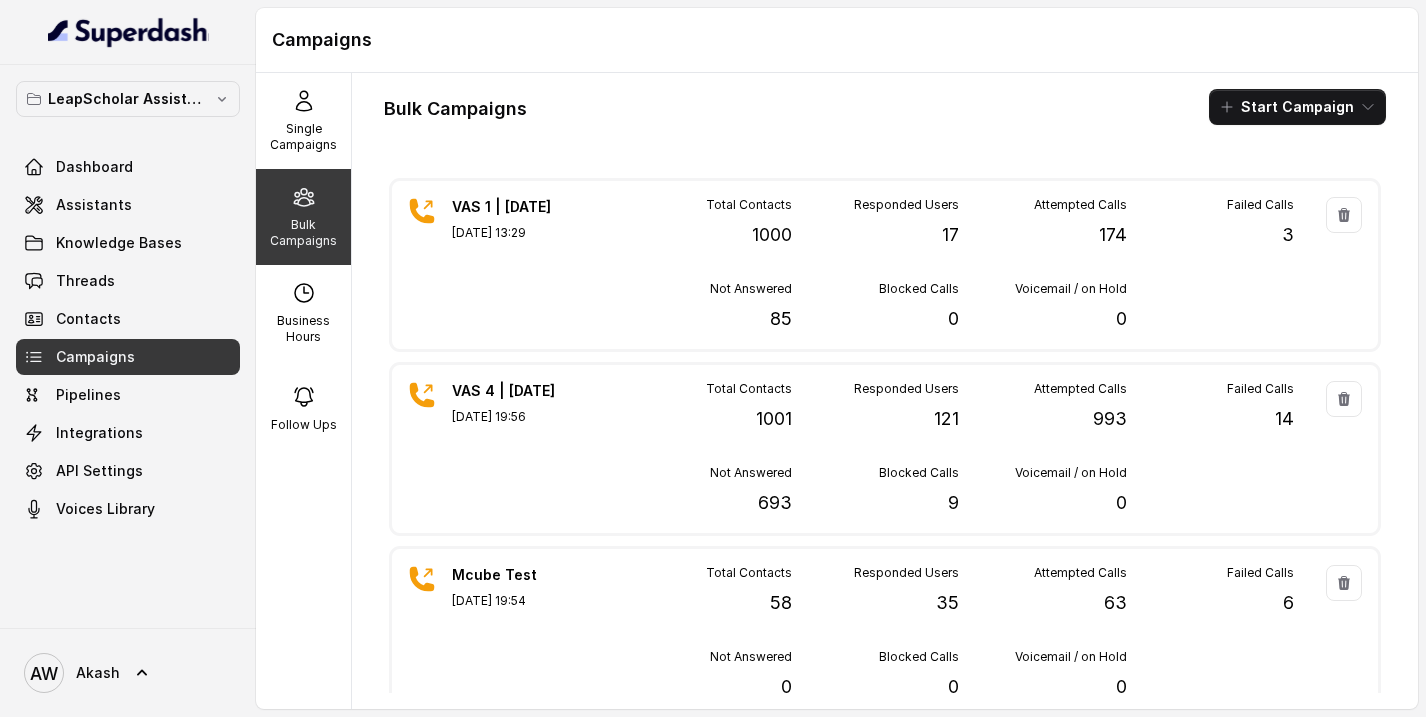 scroll, scrollTop: 0, scrollLeft: 0, axis: both 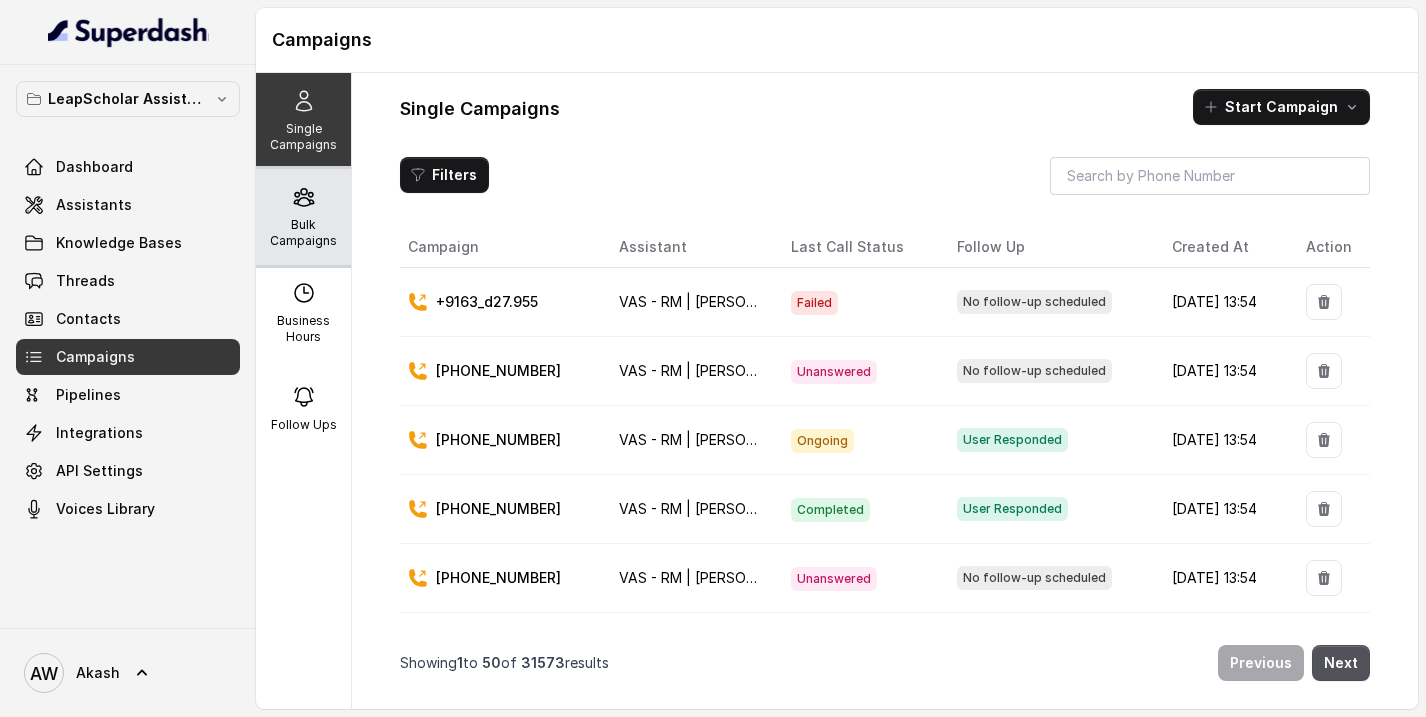 click on "Bulk Campaigns" at bounding box center [303, 217] 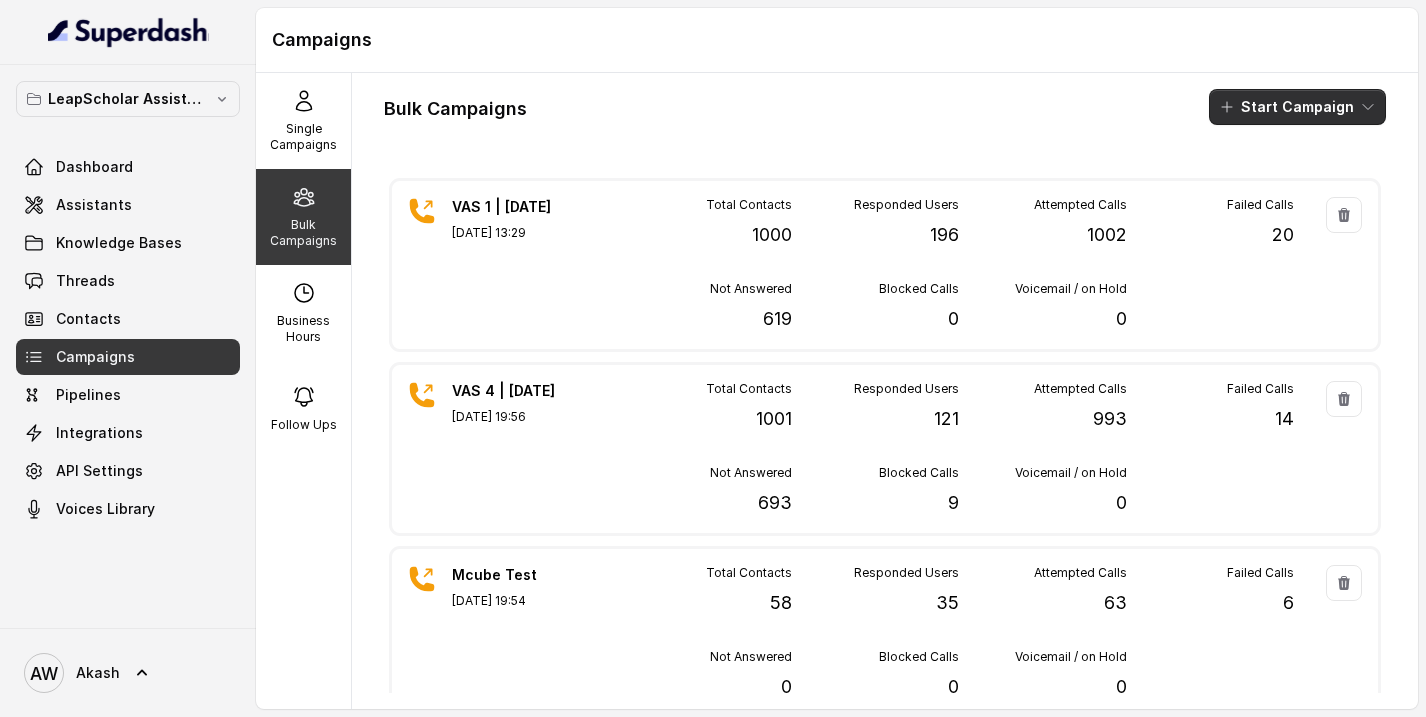 click on "Start Campaign" at bounding box center [1297, 107] 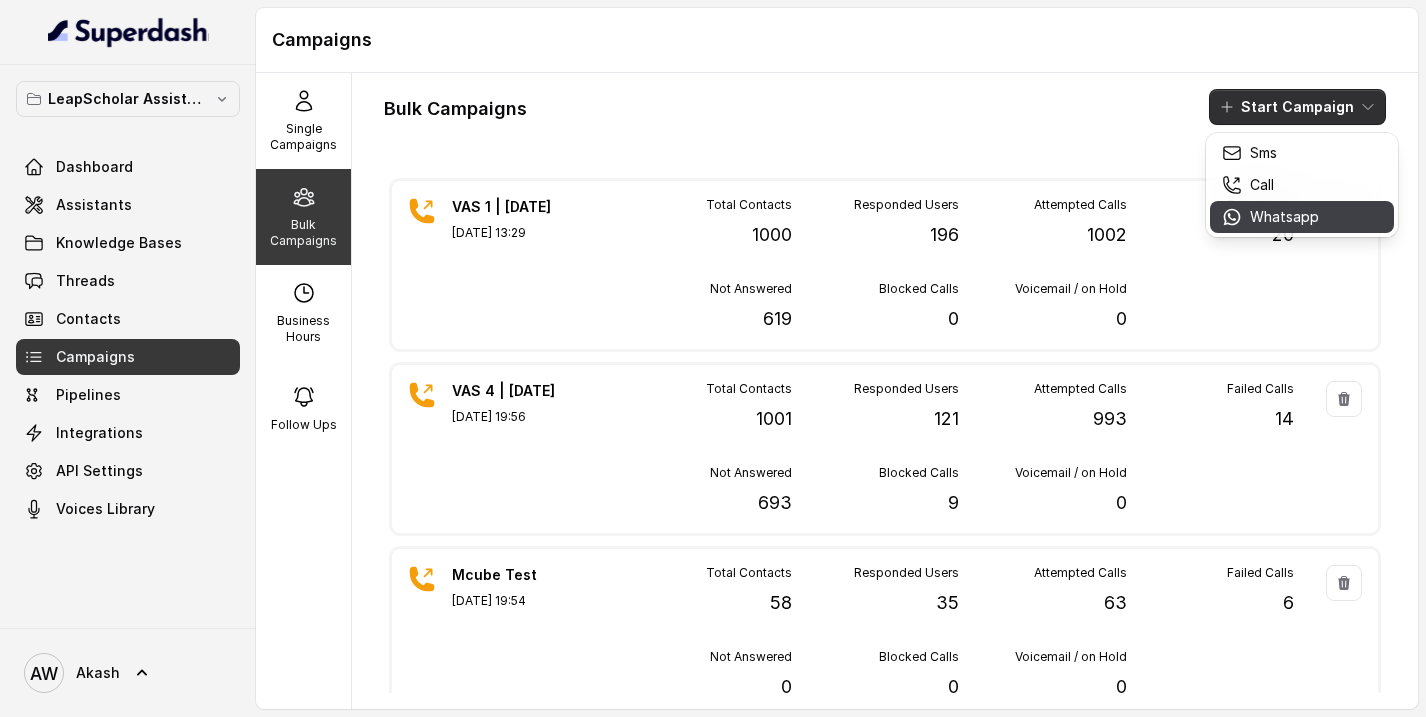 click on "Whatsapp" at bounding box center [1302, 217] 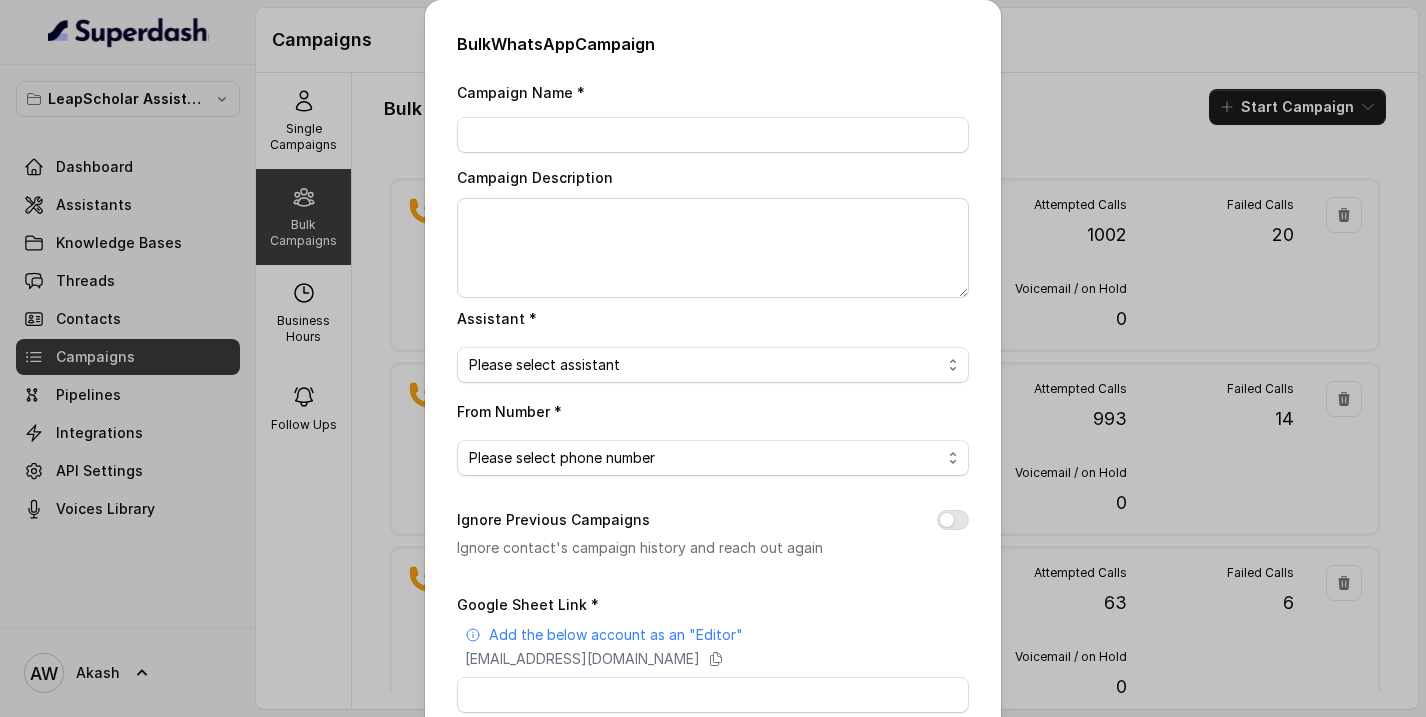 click on "Bulk  WhatsApp  Campaign Campaign Name * Campaign Description Assistant * Please select assistant From Number * Please select phone number Ignore Previous Campaigns Ignore contact's campaign history and reach out again Google Sheet Link * Add the below account as an "Editor" superdash@superdash-382709.iam.gserviceaccount.com Please use this   contacts template   for reference Message Template Select one of the pre approved templates Trigger type No selection Cancel Start" at bounding box center [713, 358] 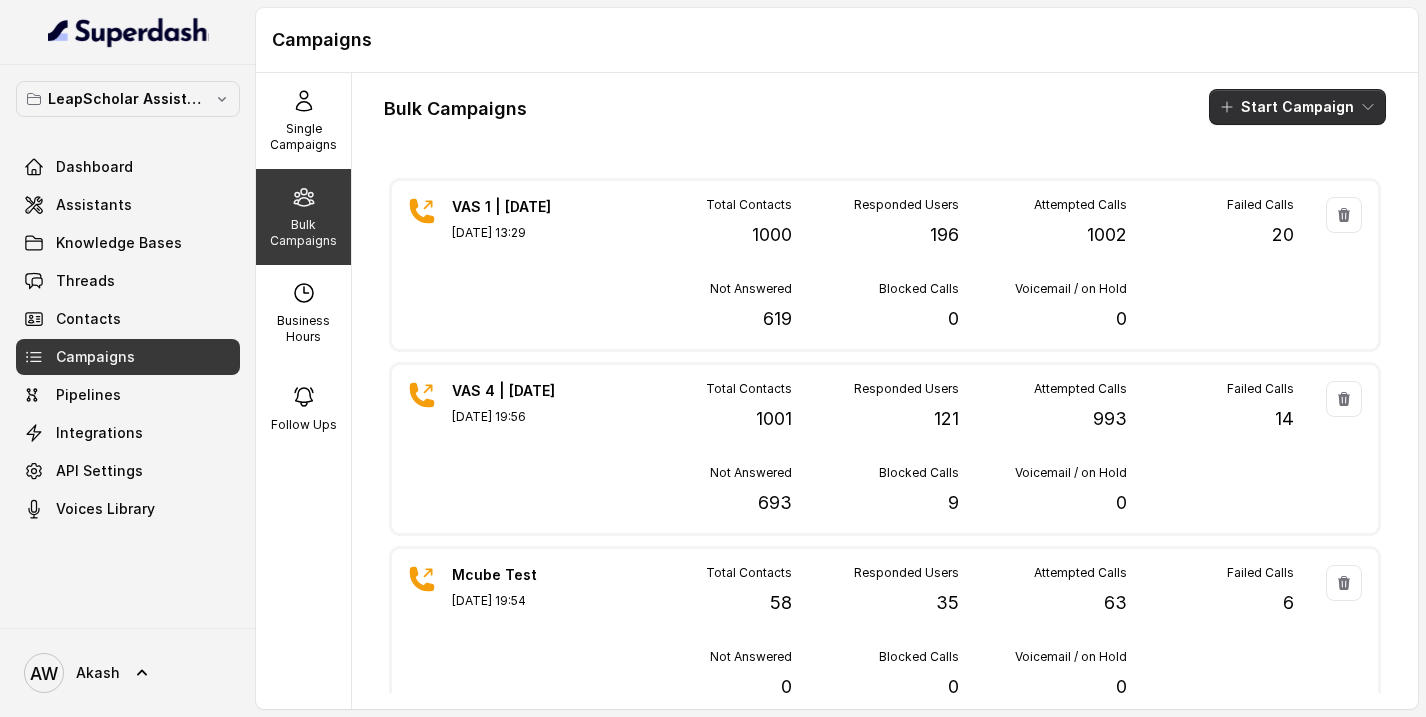 click on "Start Campaign" at bounding box center [1297, 107] 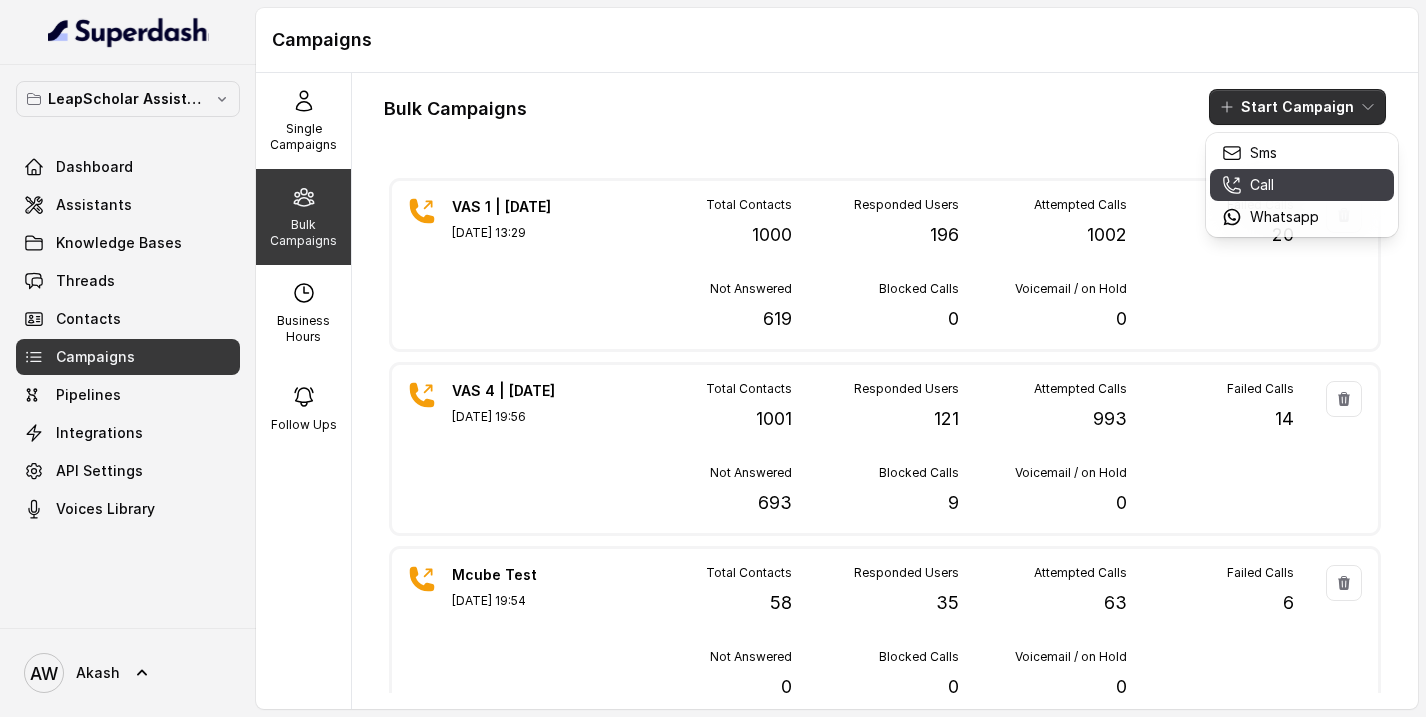 click 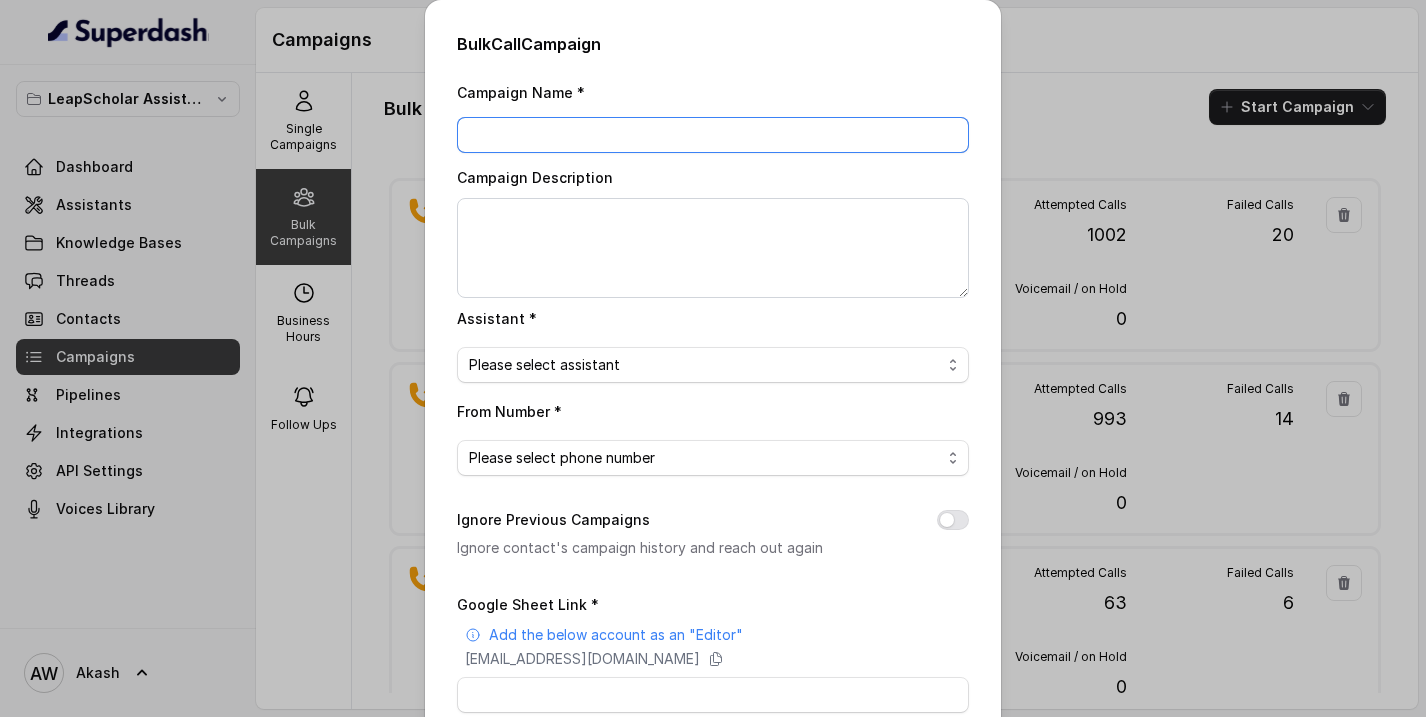 click on "Campaign Name *" at bounding box center (713, 135) 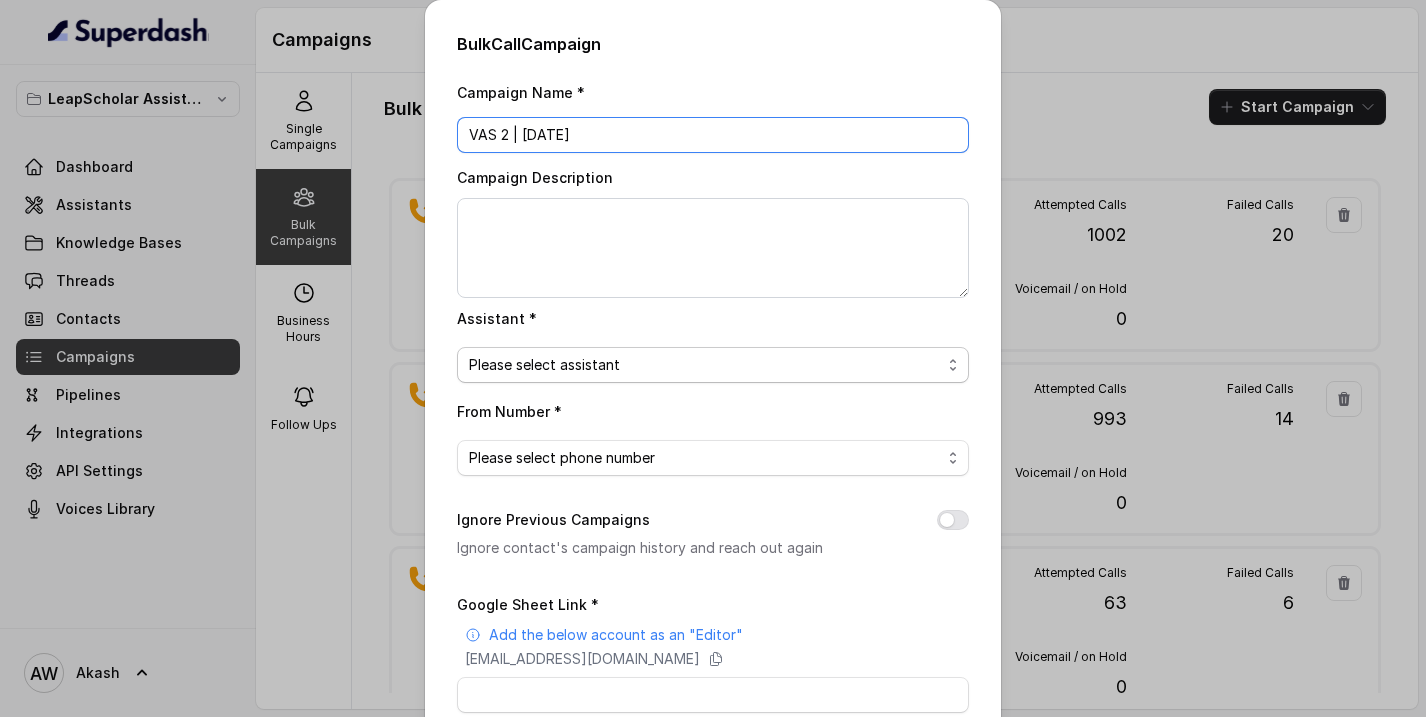 type on "VAS 2 | 29th July" 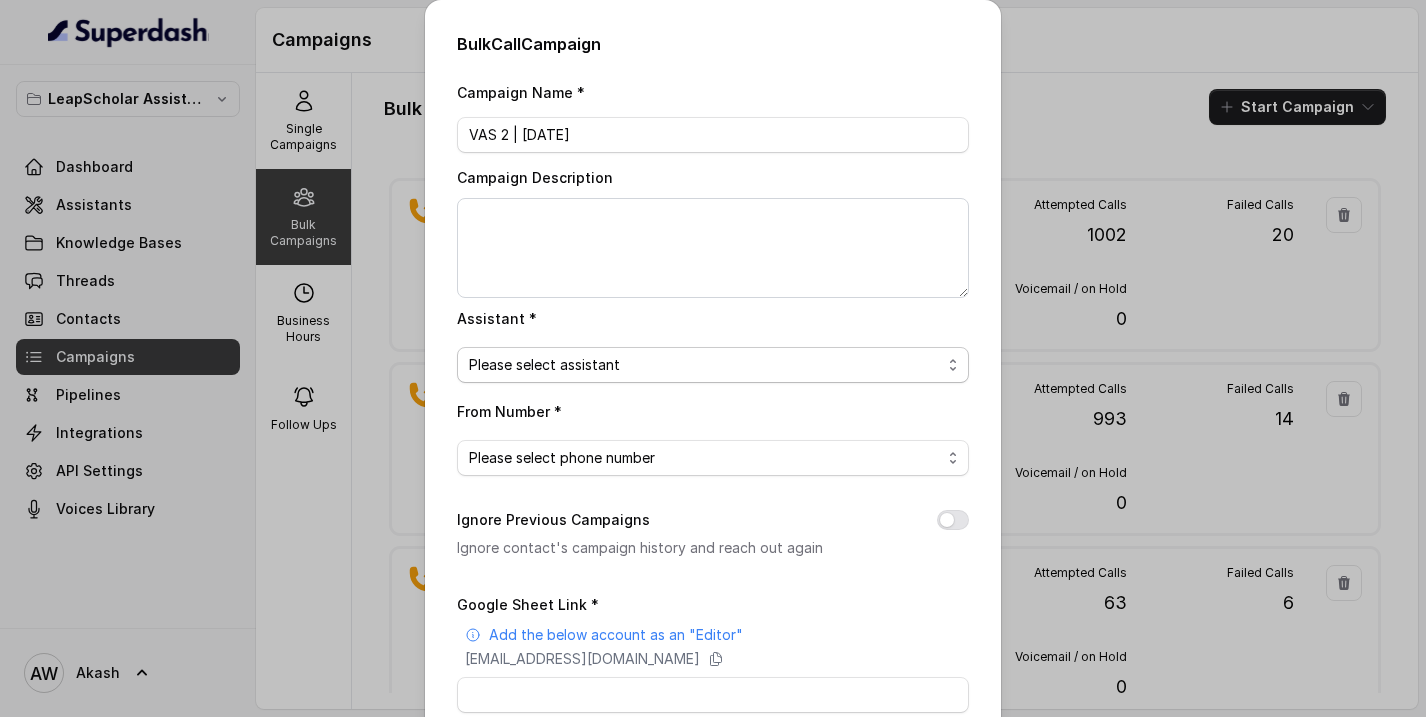 click on "Please select assistant" at bounding box center [544, 365] 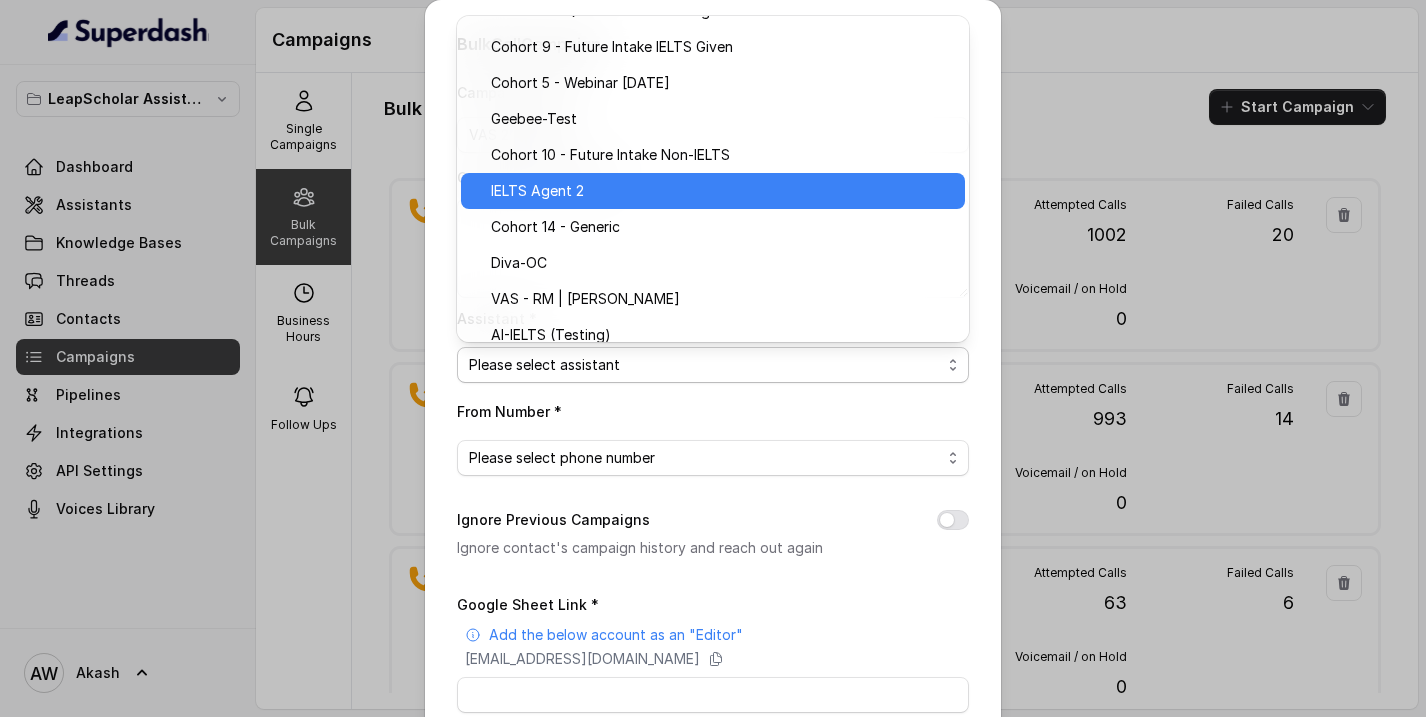 scroll, scrollTop: 253, scrollLeft: 0, axis: vertical 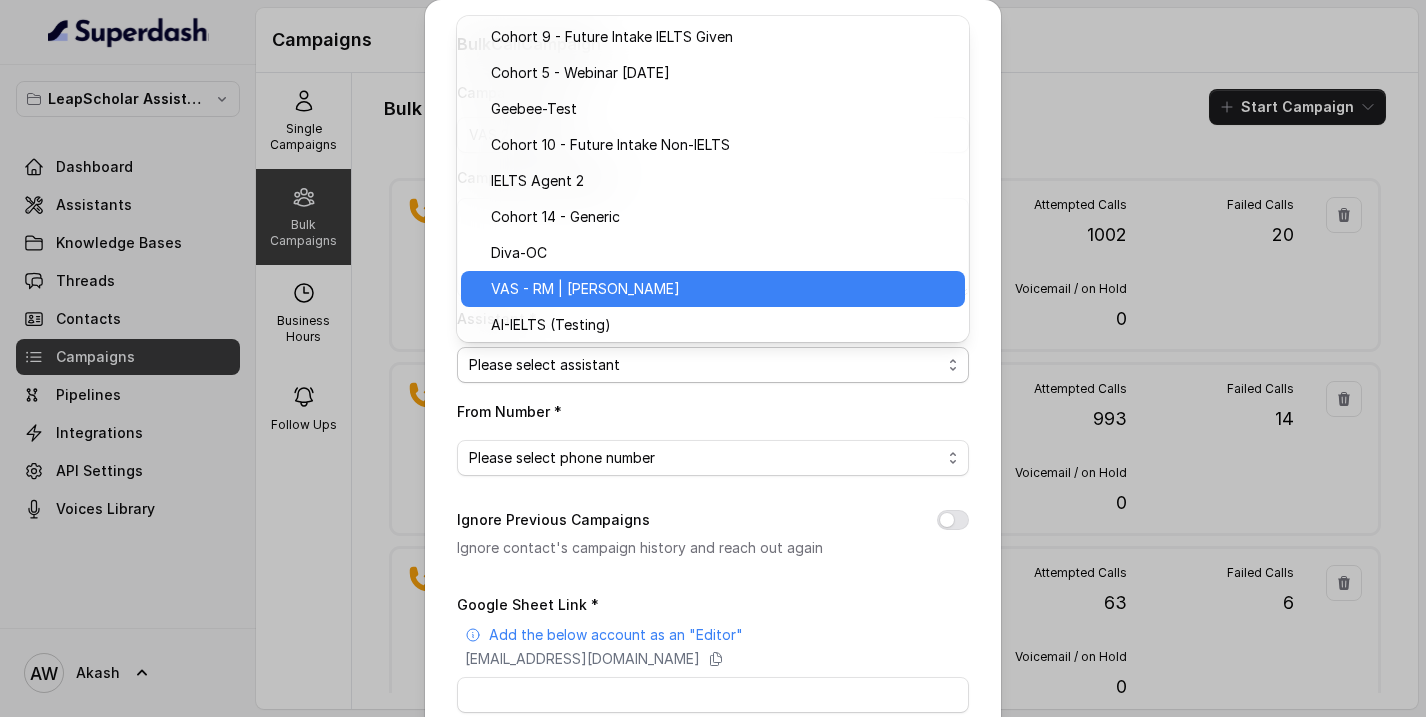 click on "VAS - RM | Heena" at bounding box center (722, 289) 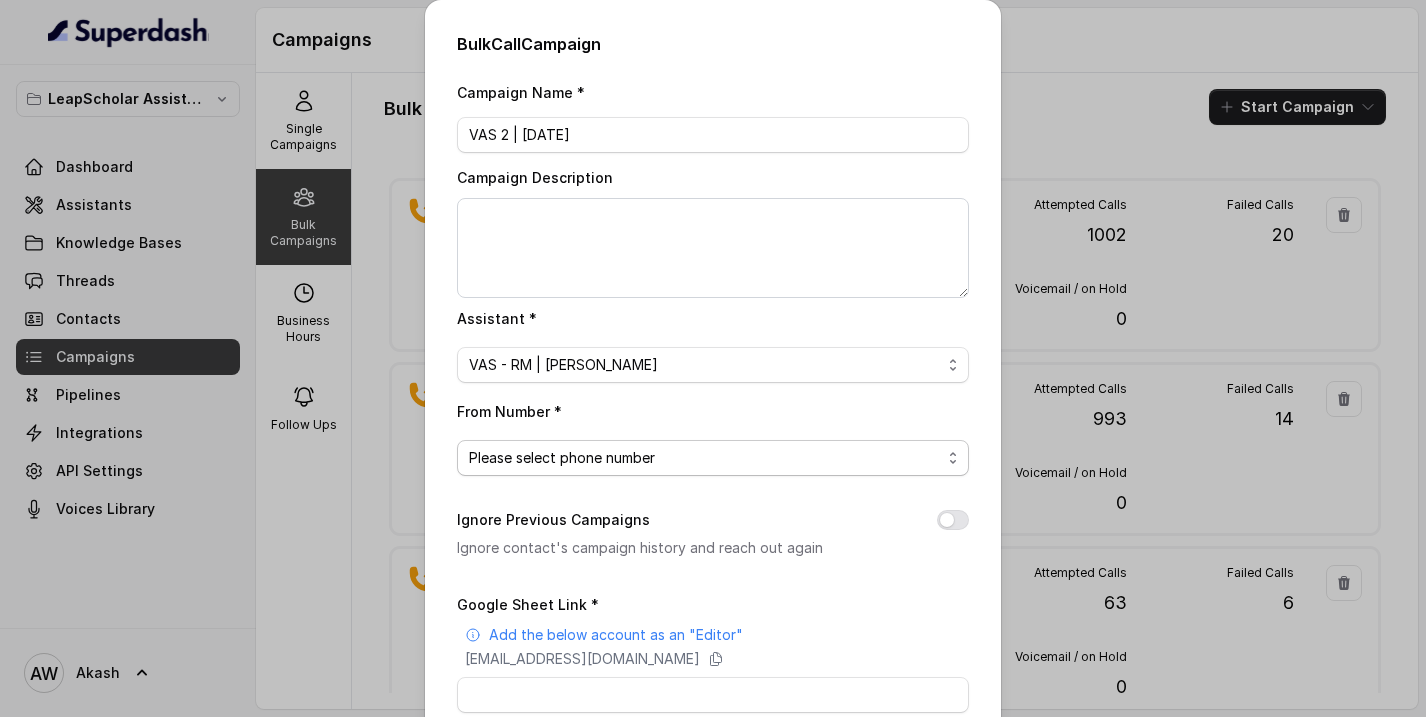 click on "Please select phone number" at bounding box center [562, 458] 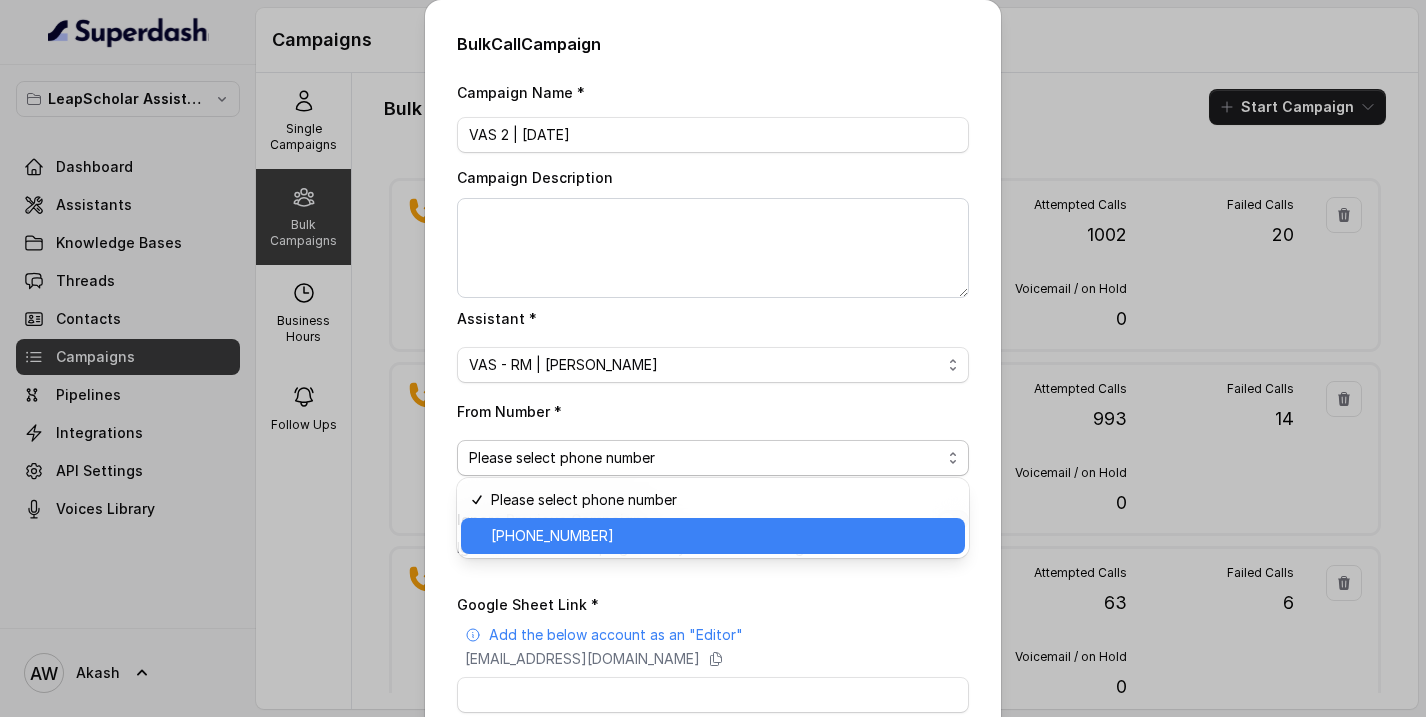 click on "+918035315324" at bounding box center [722, 536] 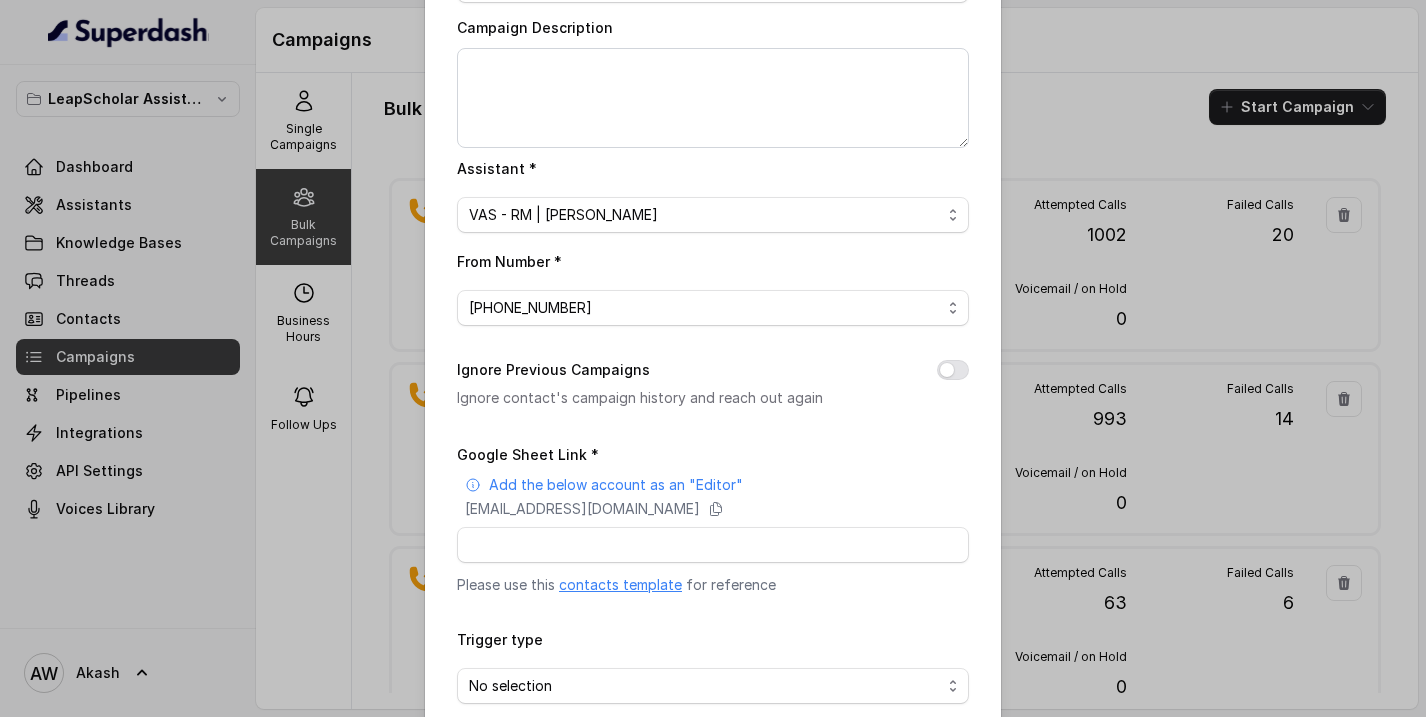 scroll, scrollTop: 152, scrollLeft: 0, axis: vertical 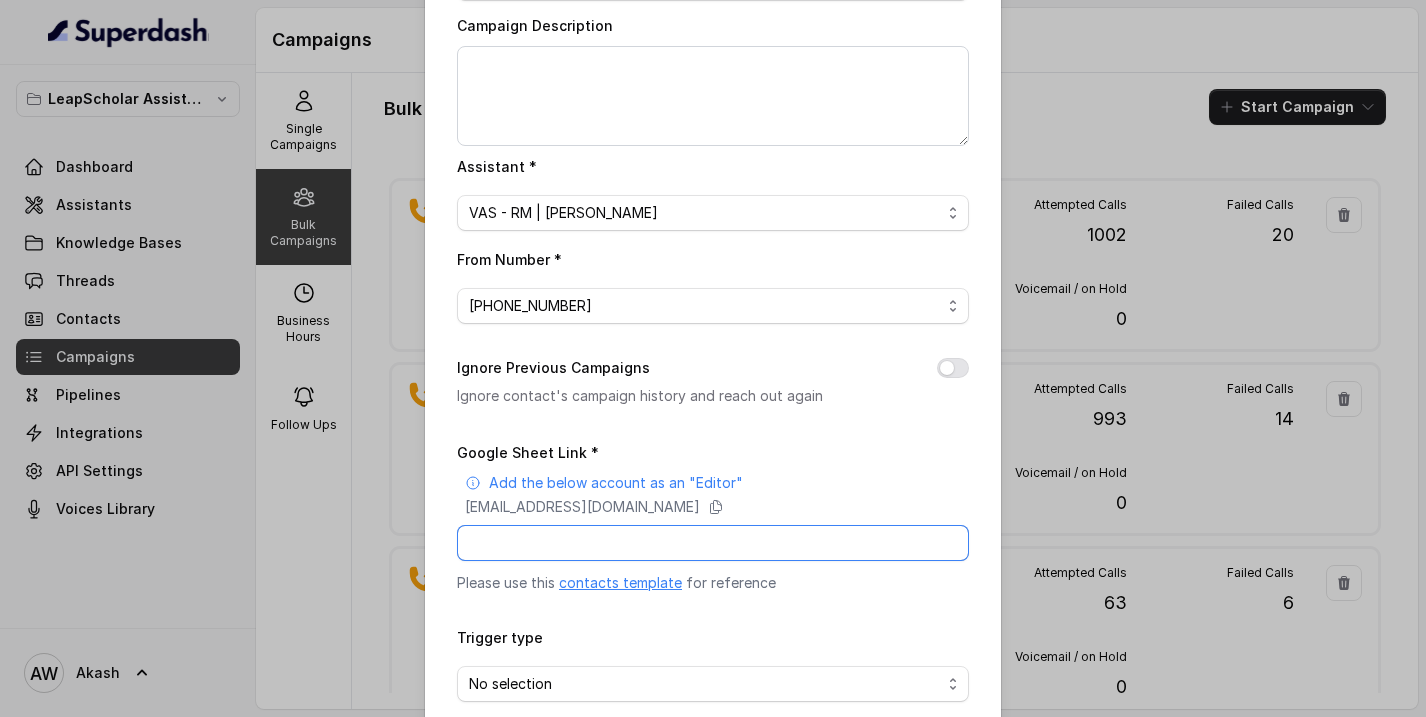 click on "Google Sheet Link *" at bounding box center [713, 543] 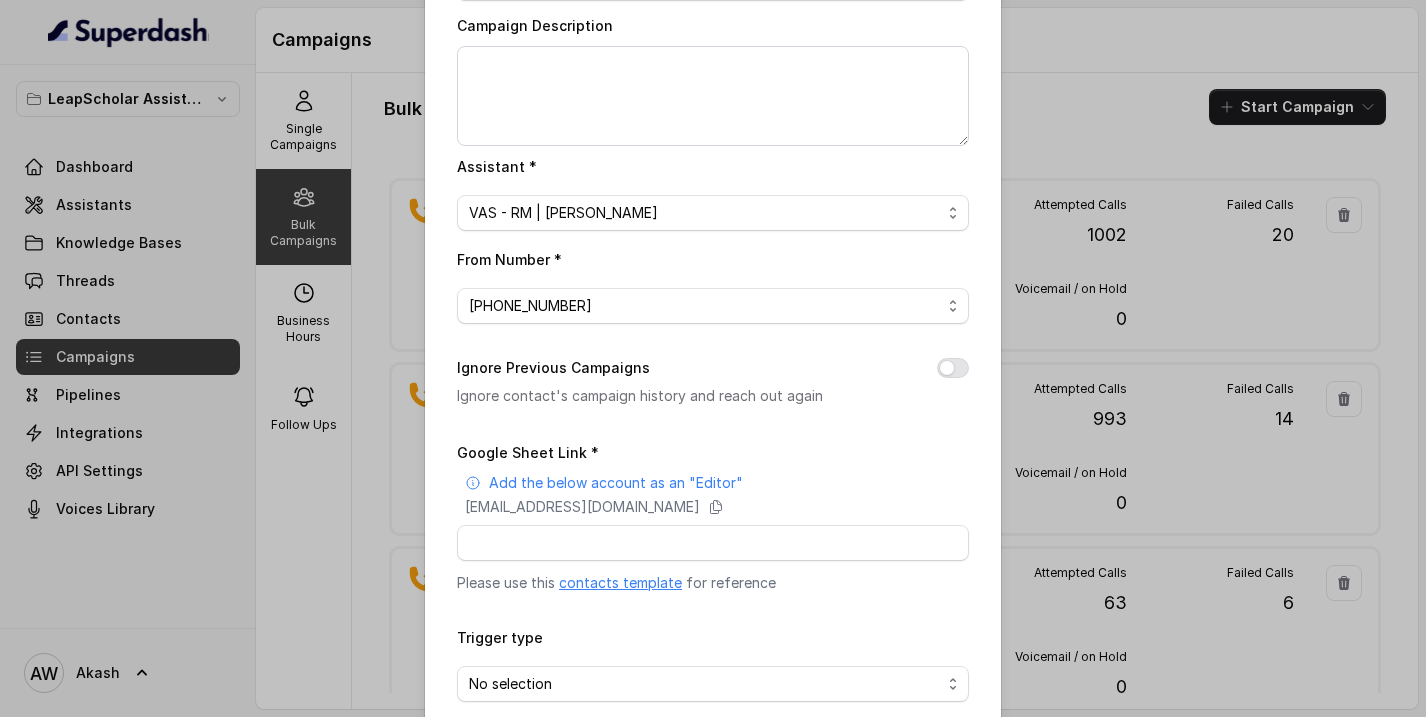 click on "Google Sheet Link * Add the below account as an "Editor" superdash@superdash-382709.iam.gserviceaccount.com Please use this   contacts template   for reference" at bounding box center (713, 516) 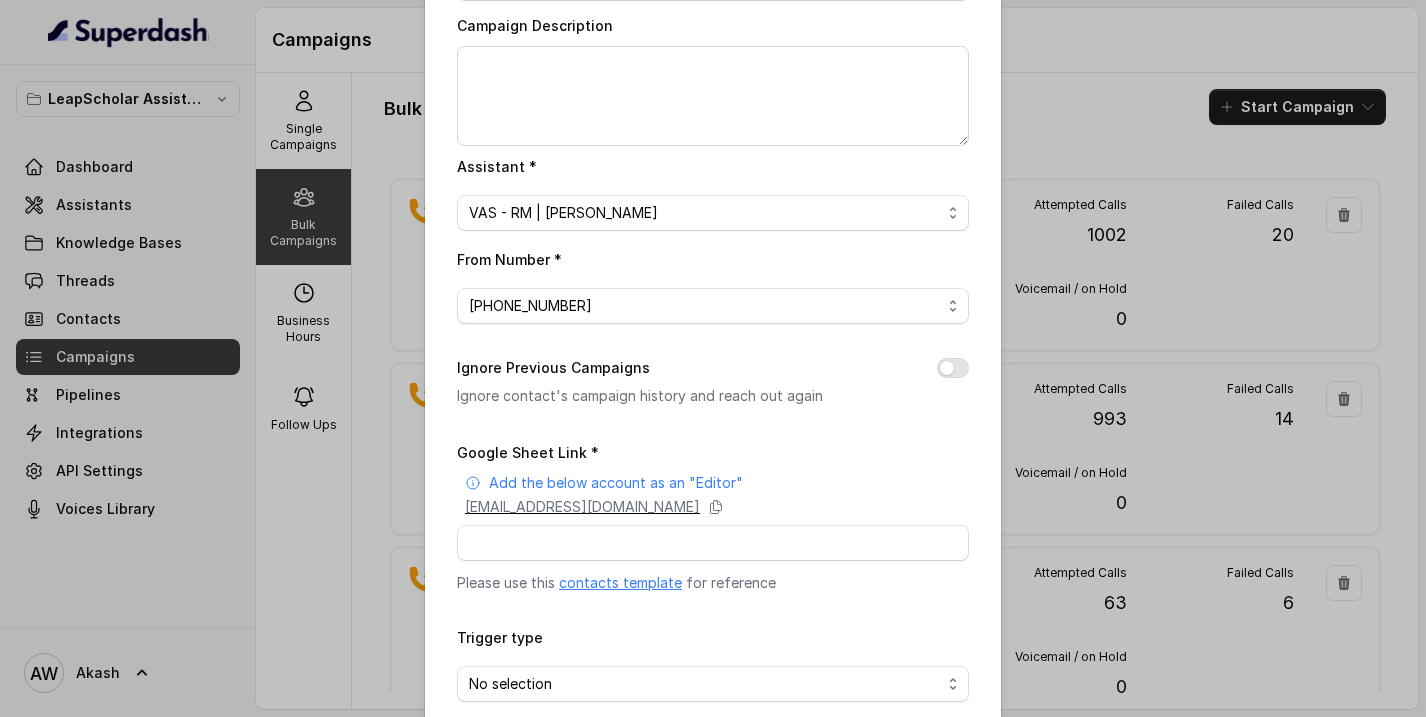 click on "superdash@superdash-382709.iam.gserviceaccount.com" at bounding box center [582, 507] 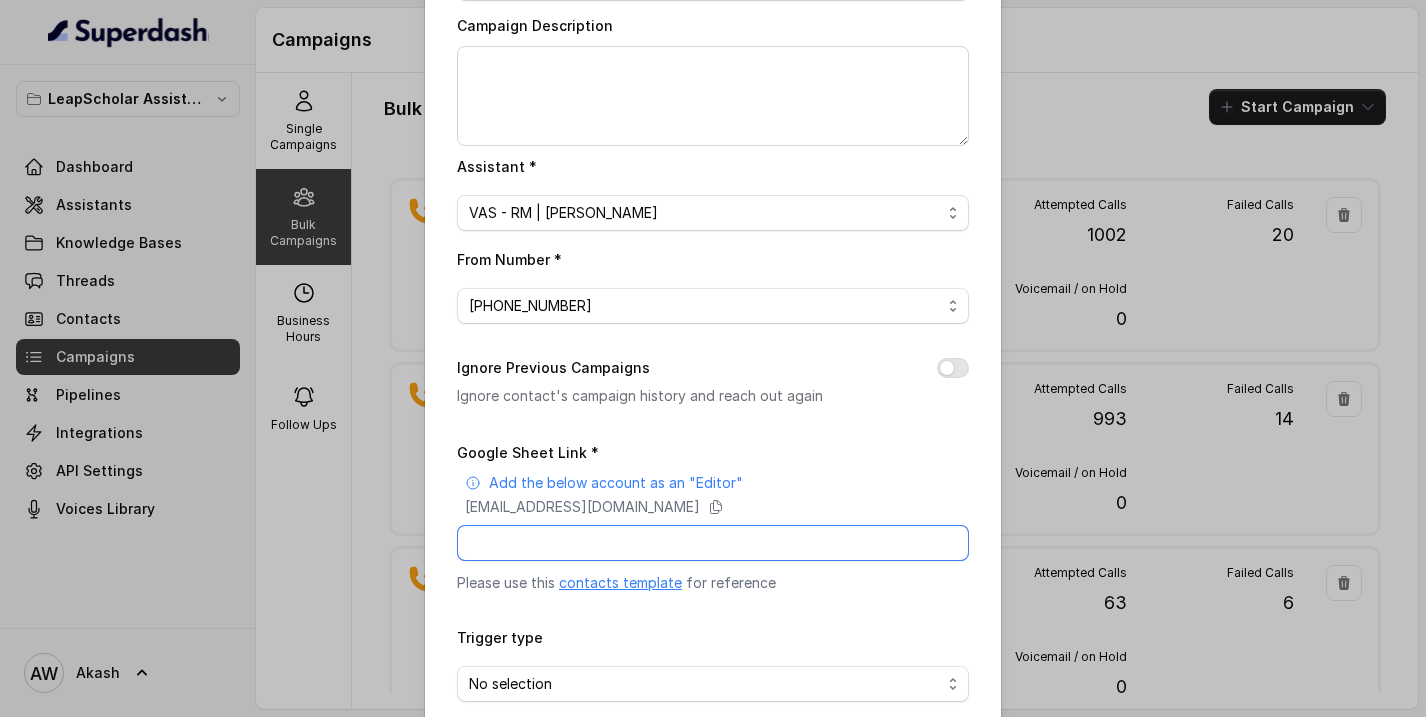 click on "Google Sheet Link *" at bounding box center (713, 543) 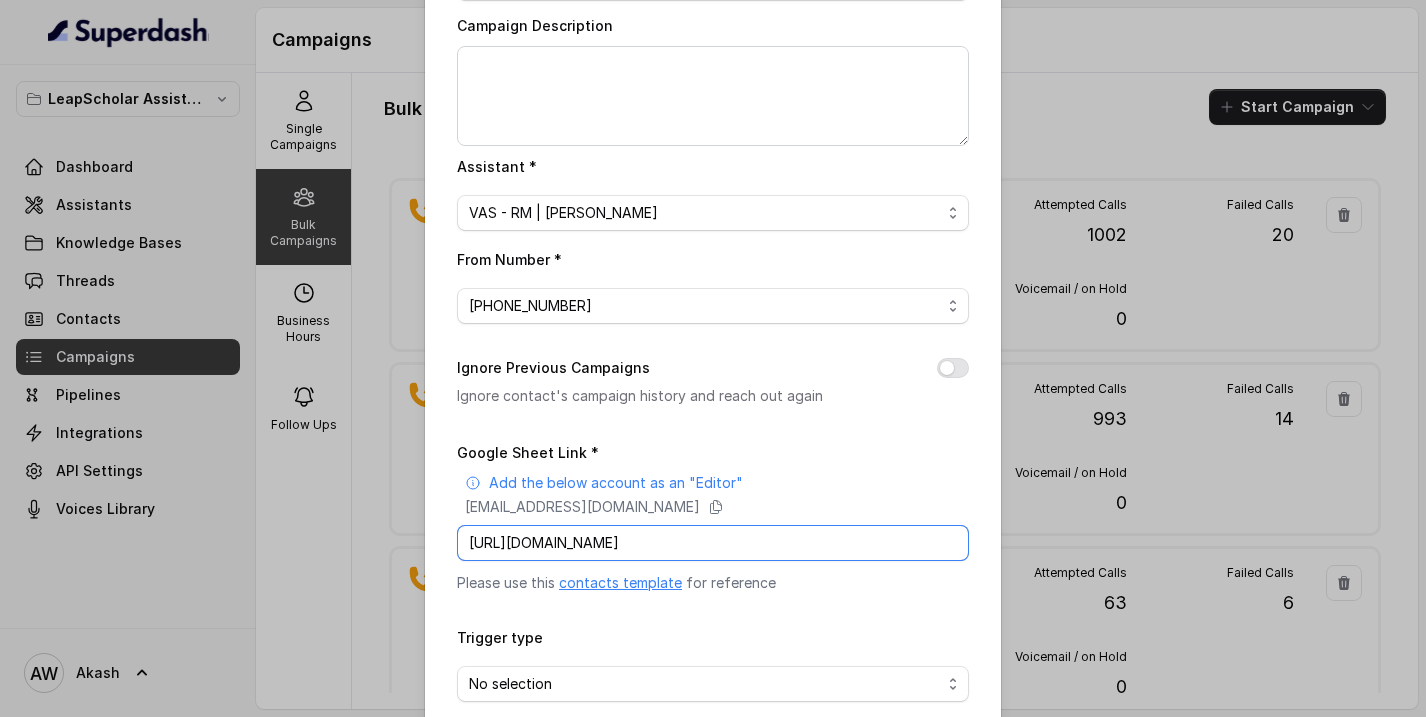 scroll, scrollTop: 0, scrollLeft: 271, axis: horizontal 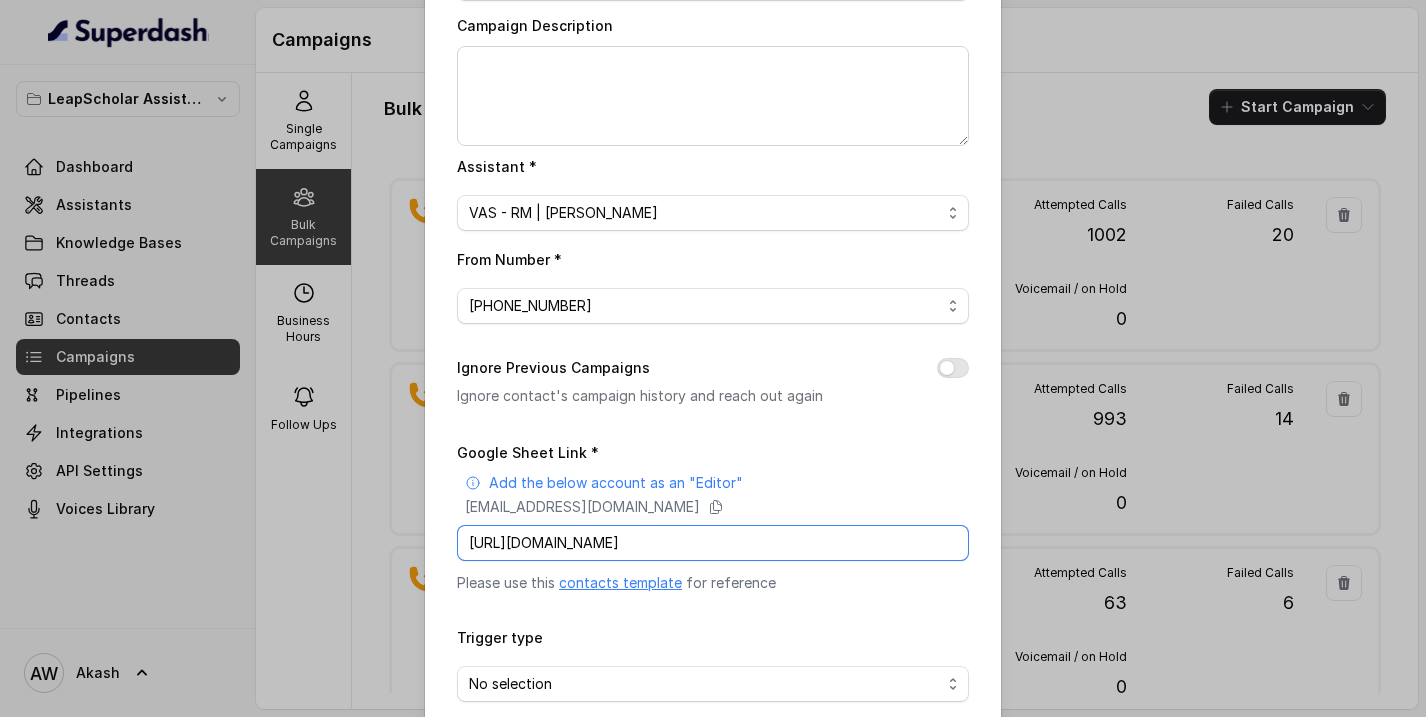 type on "https://docs.google.com/spreadsheets/d/1sVPltjbeTMXLh_IwDM3RSZ0IS0XAGXnKs17Rh8cgpPc/edit?gid=0#gid=0" 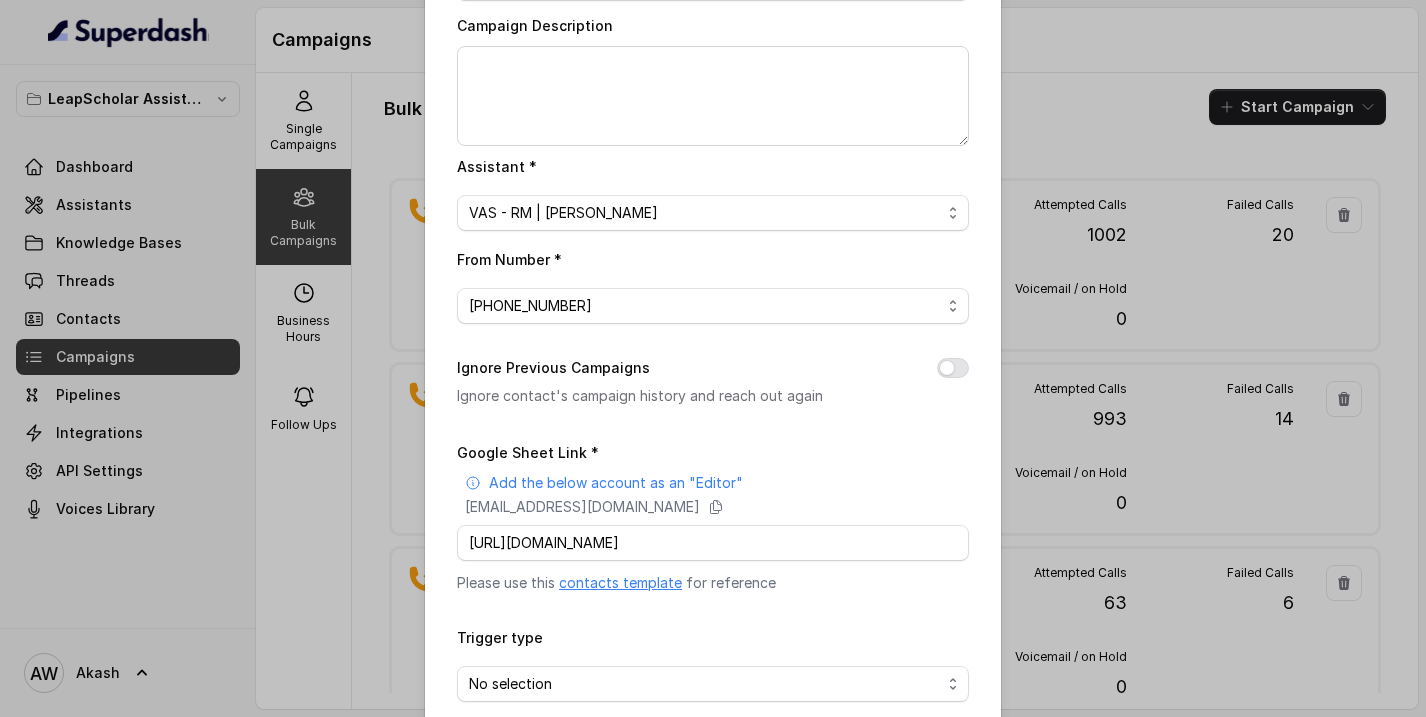 click on "Google Sheet Link * Add the below account as an "Editor" superdash@superdash-382709.iam.gserviceaccount.com https://docs.google.com/spreadsheets/d/1sVPltjbeTMXLh_IwDM3RSZ0IS0XAGXnKs17Rh8cgpPc/edit?gid=0#gid=0 Please use this   contacts template   for reference" at bounding box center (713, 516) 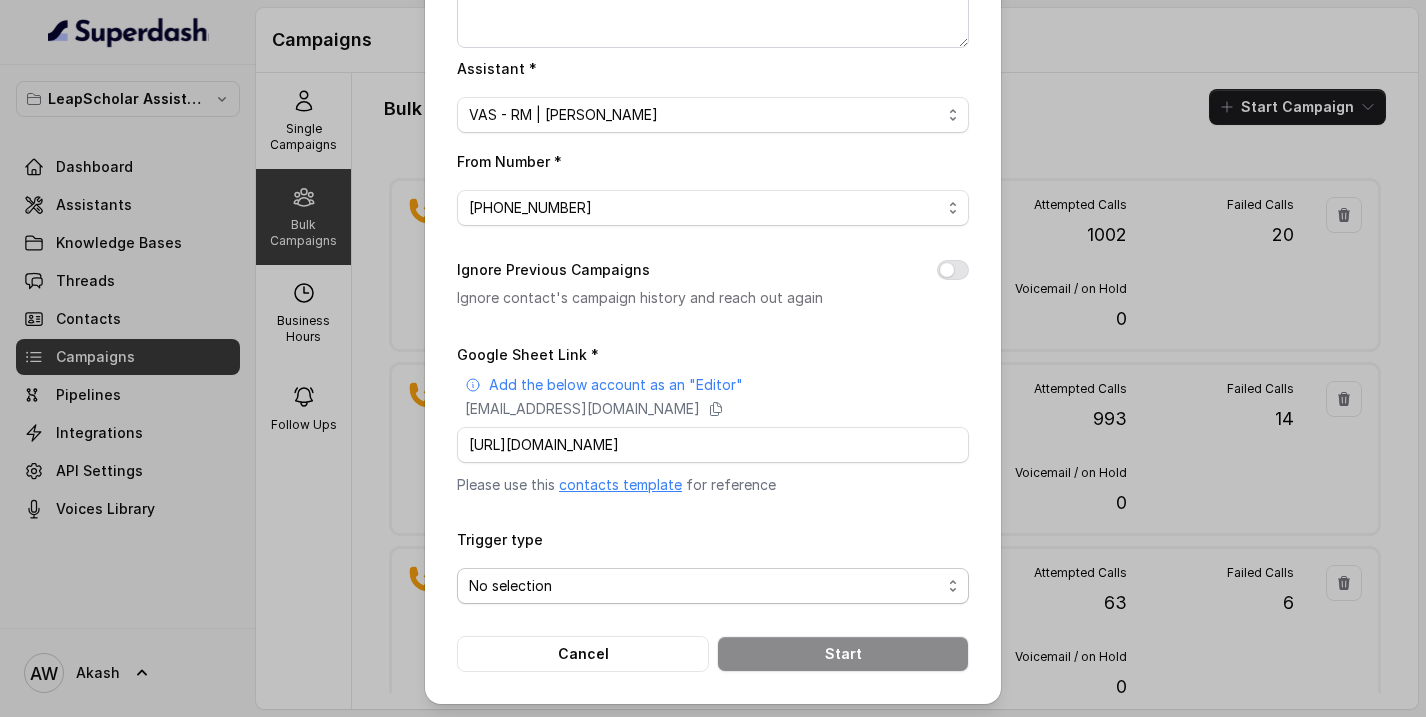 click on "No selection" at bounding box center (705, 586) 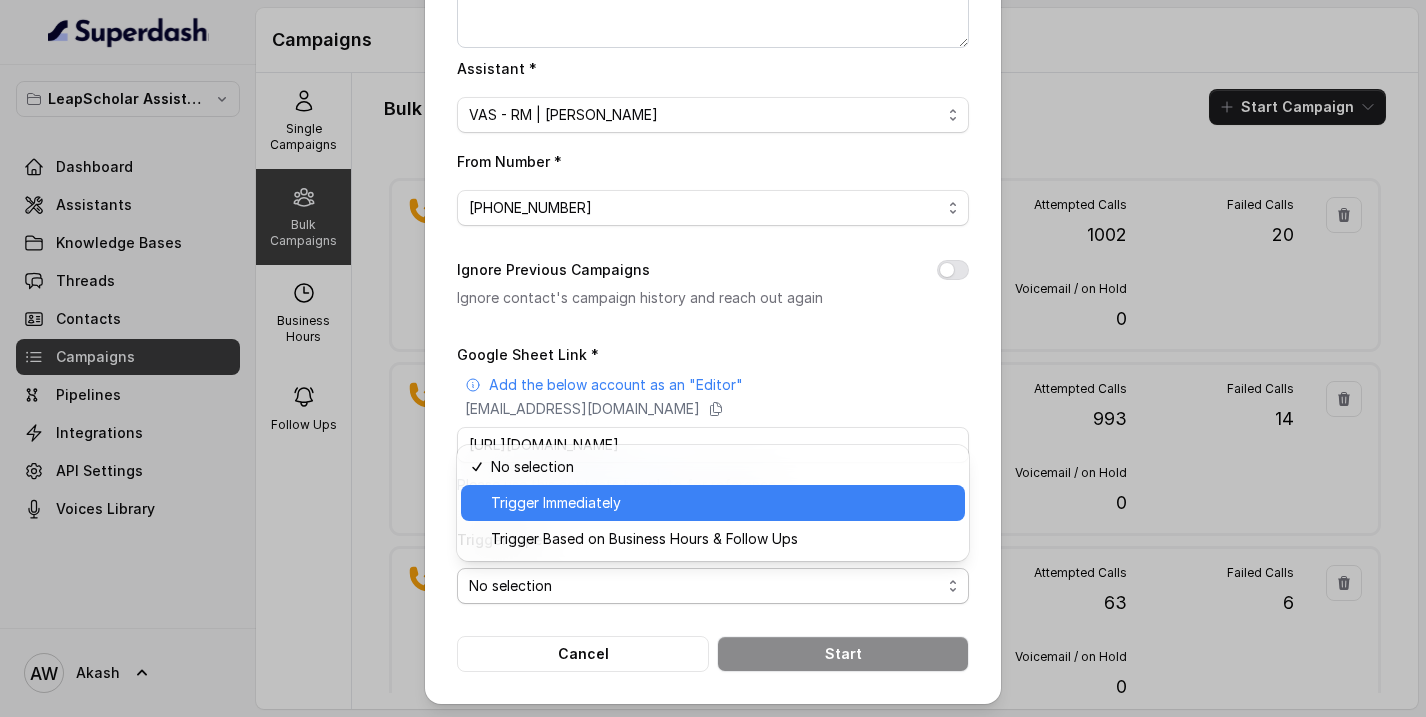 click on "Trigger Immediately" at bounding box center (722, 503) 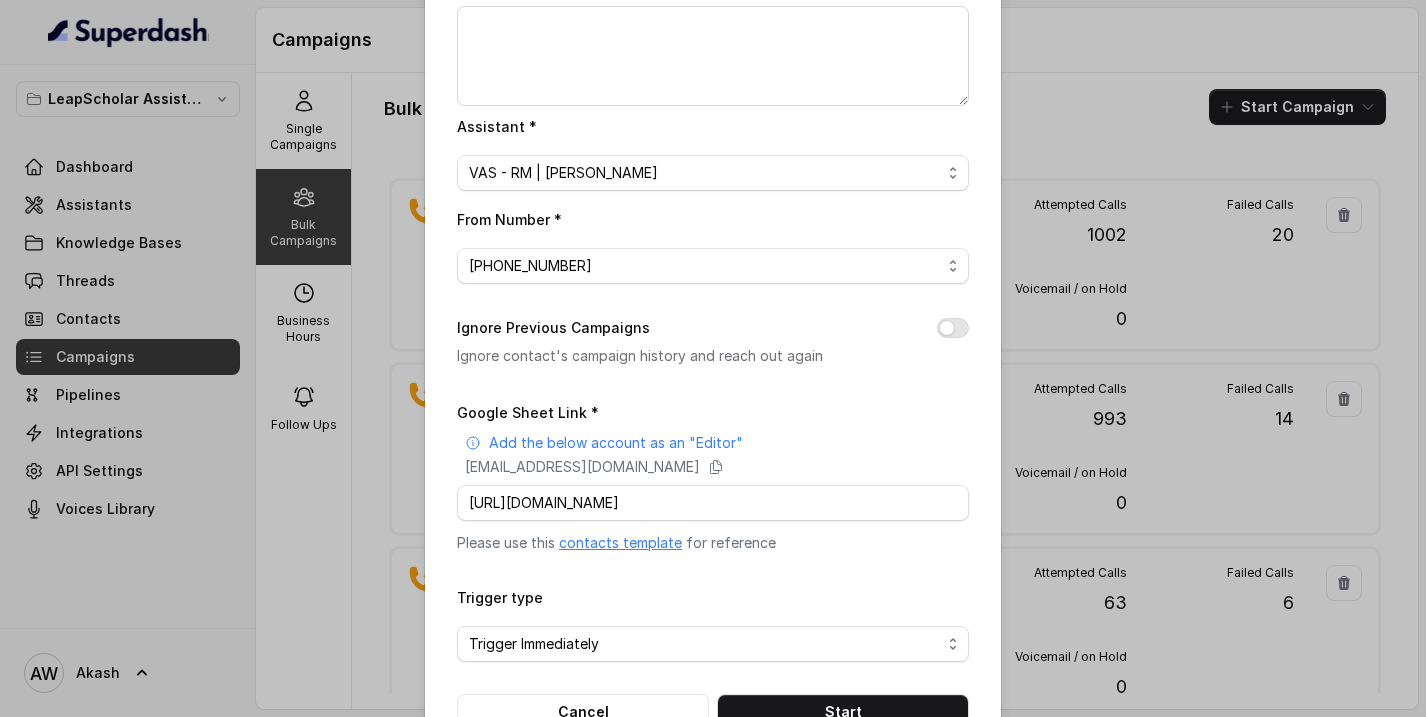 scroll, scrollTop: 250, scrollLeft: 0, axis: vertical 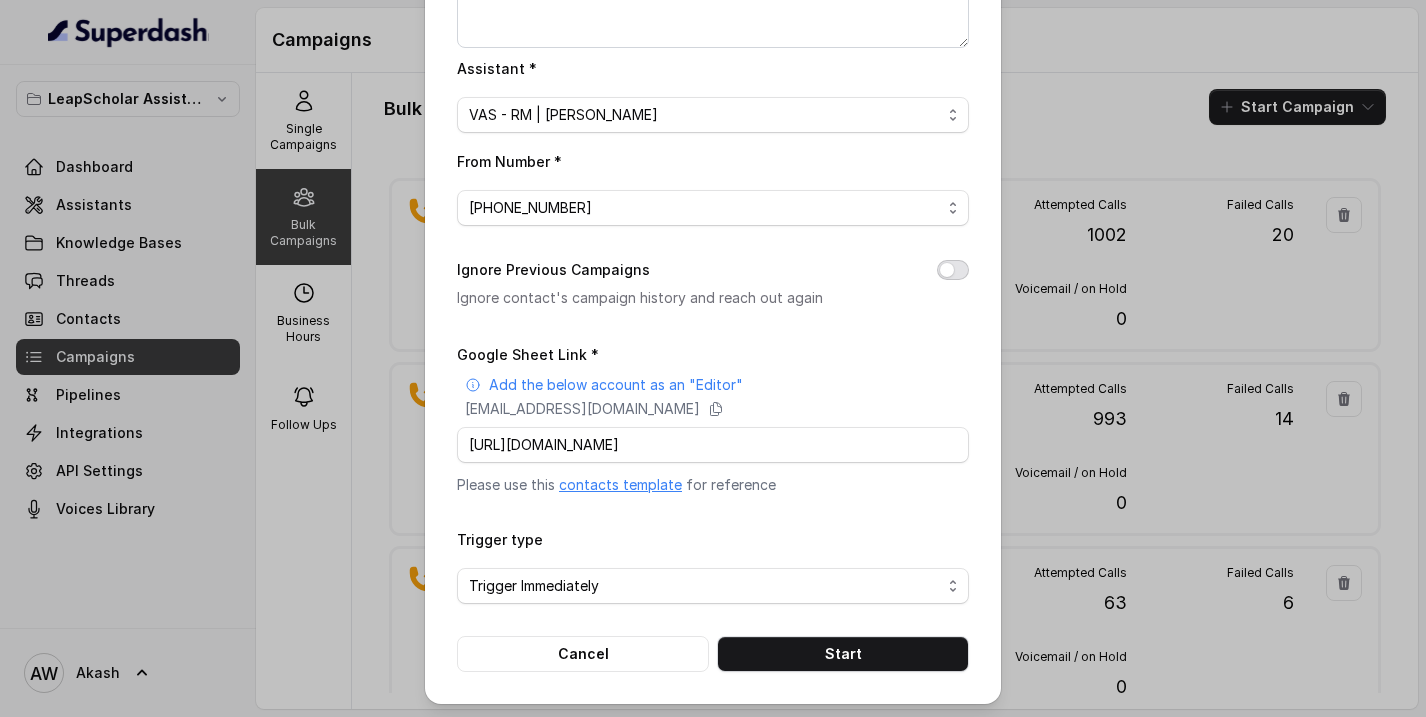 click on "Ignore Previous Campaigns" at bounding box center [953, 270] 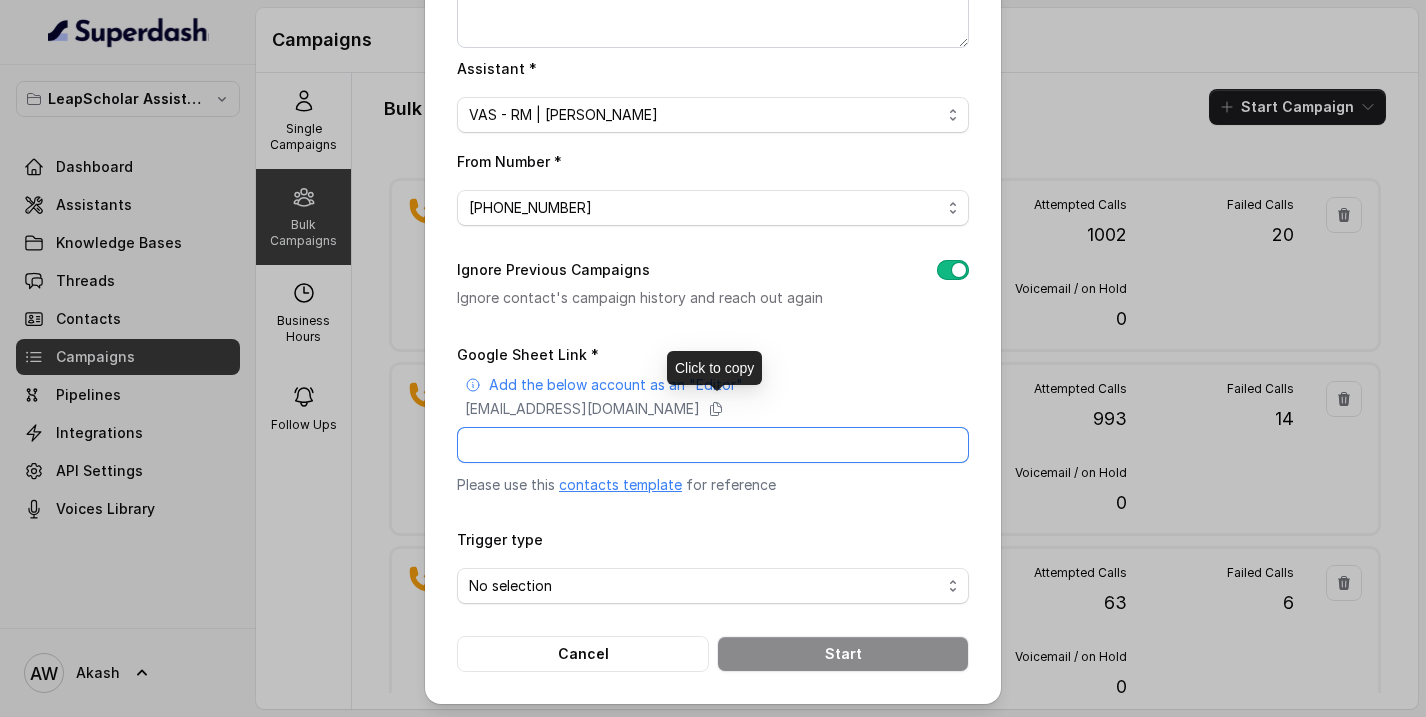 click on "Google Sheet Link *" at bounding box center [713, 445] 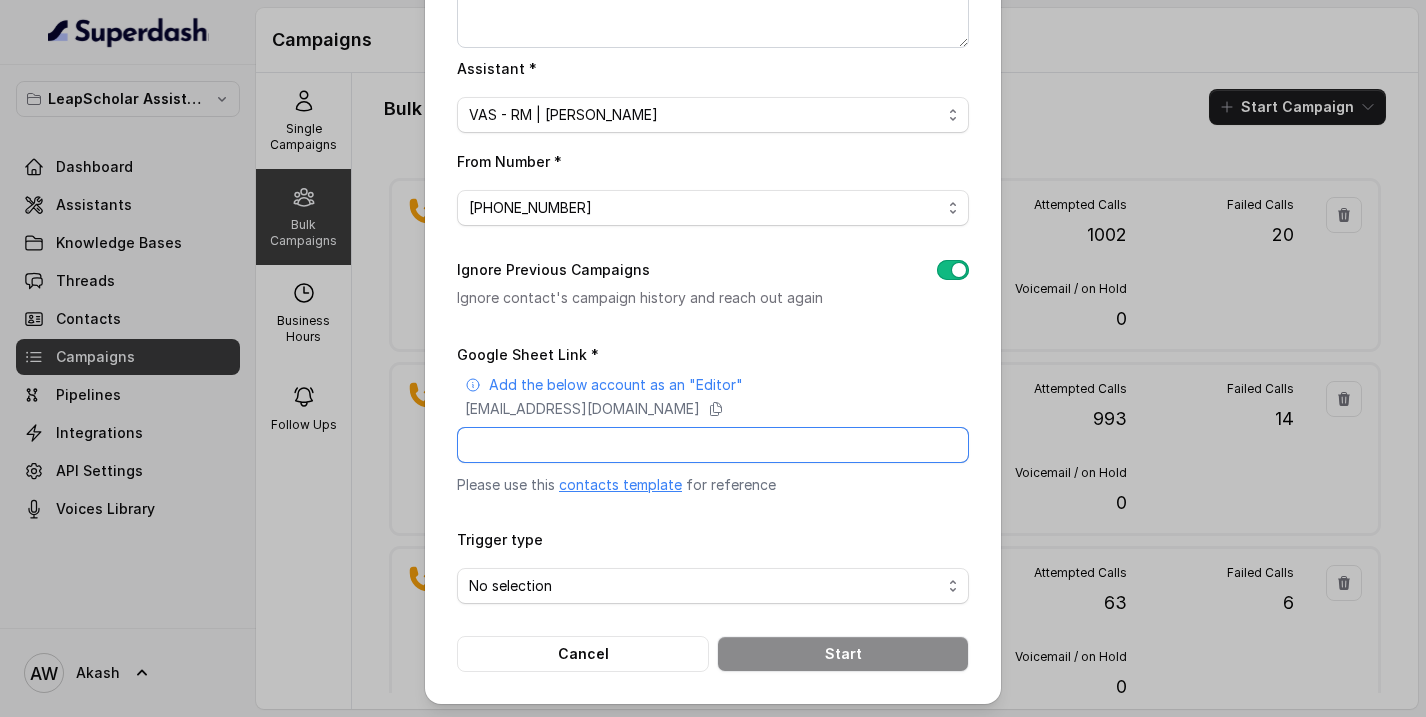 paste on "https://docs.google.com/spreadsheets/d/1sVPltjbeTMXLh_IwDM3RSZ0IS0XAGXnKs17Rh8cgpPc/edit?gid=0#gid=0" 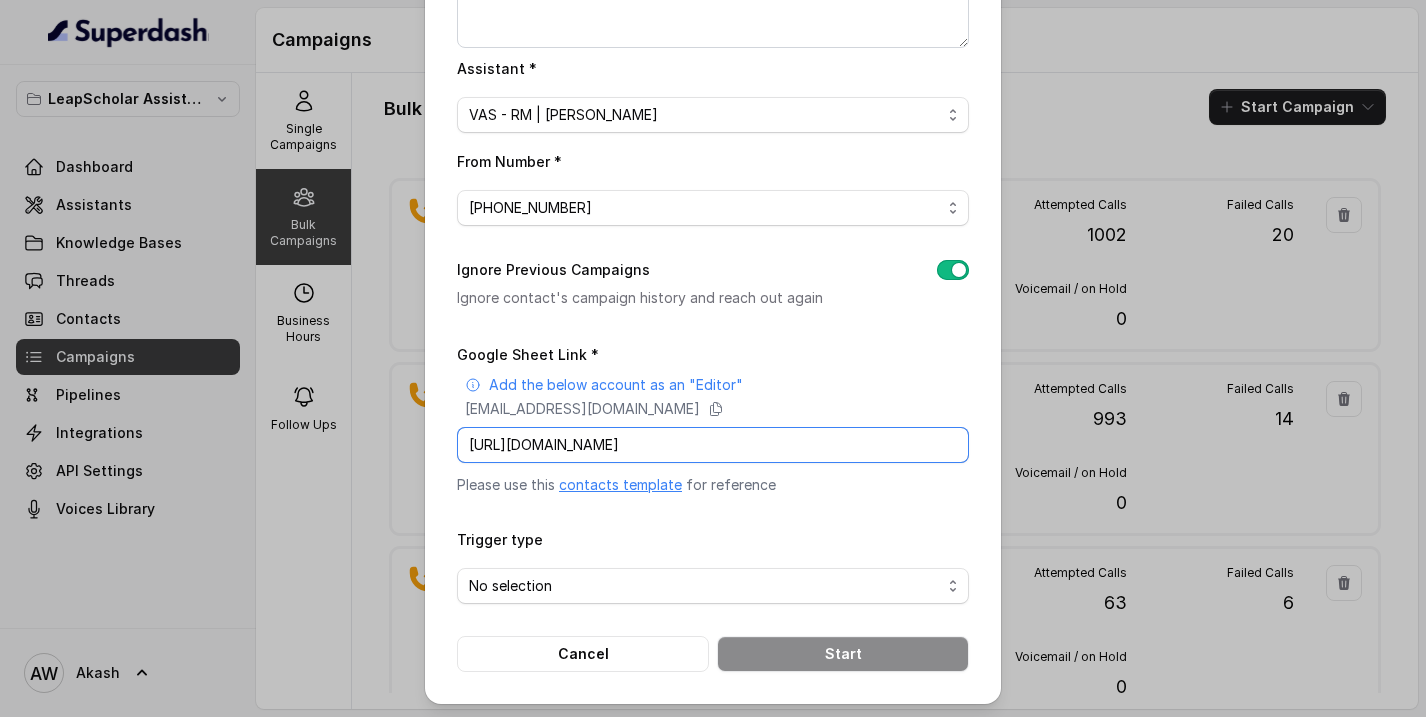 scroll, scrollTop: 0, scrollLeft: 271, axis: horizontal 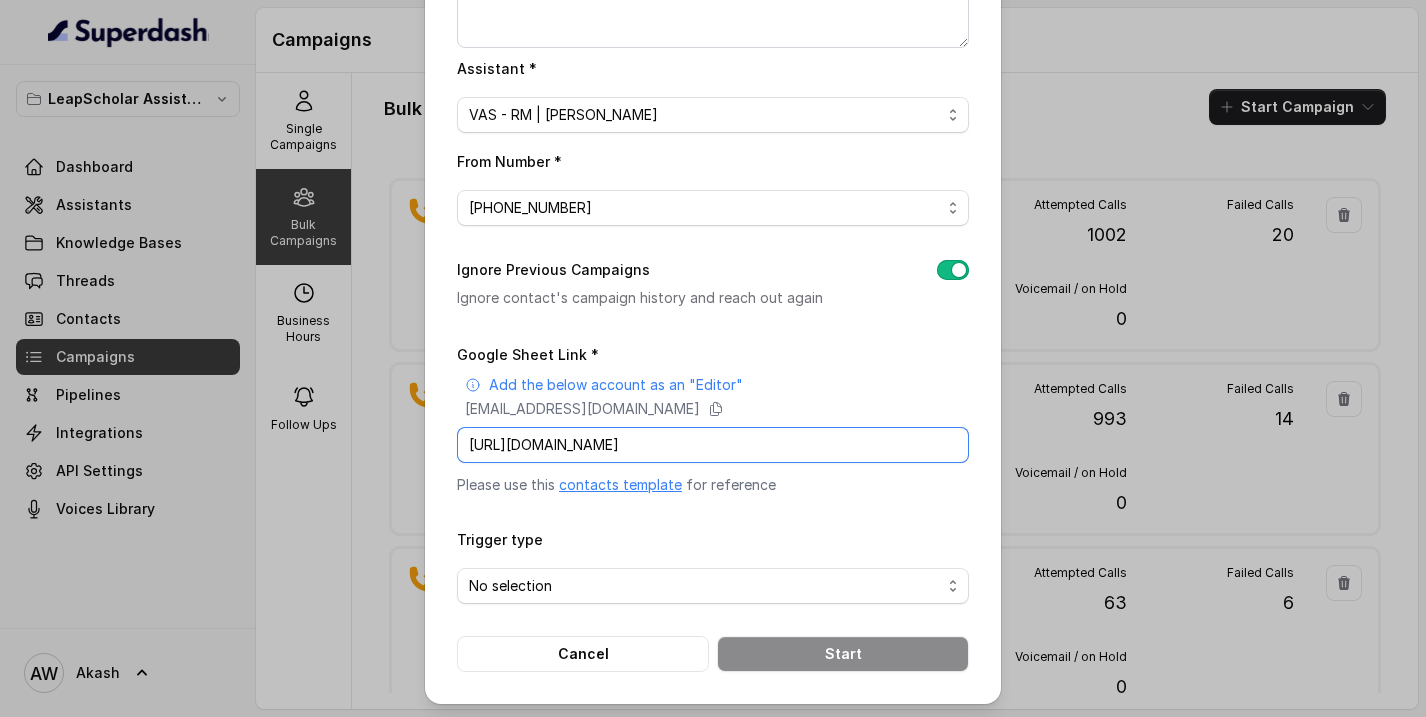type on "https://docs.google.com/spreadsheets/d/1sVPltjbeTMXLh_IwDM3RSZ0IS0XAGXnKs17Rh8cgpPc/edit?gid=0#gid=0" 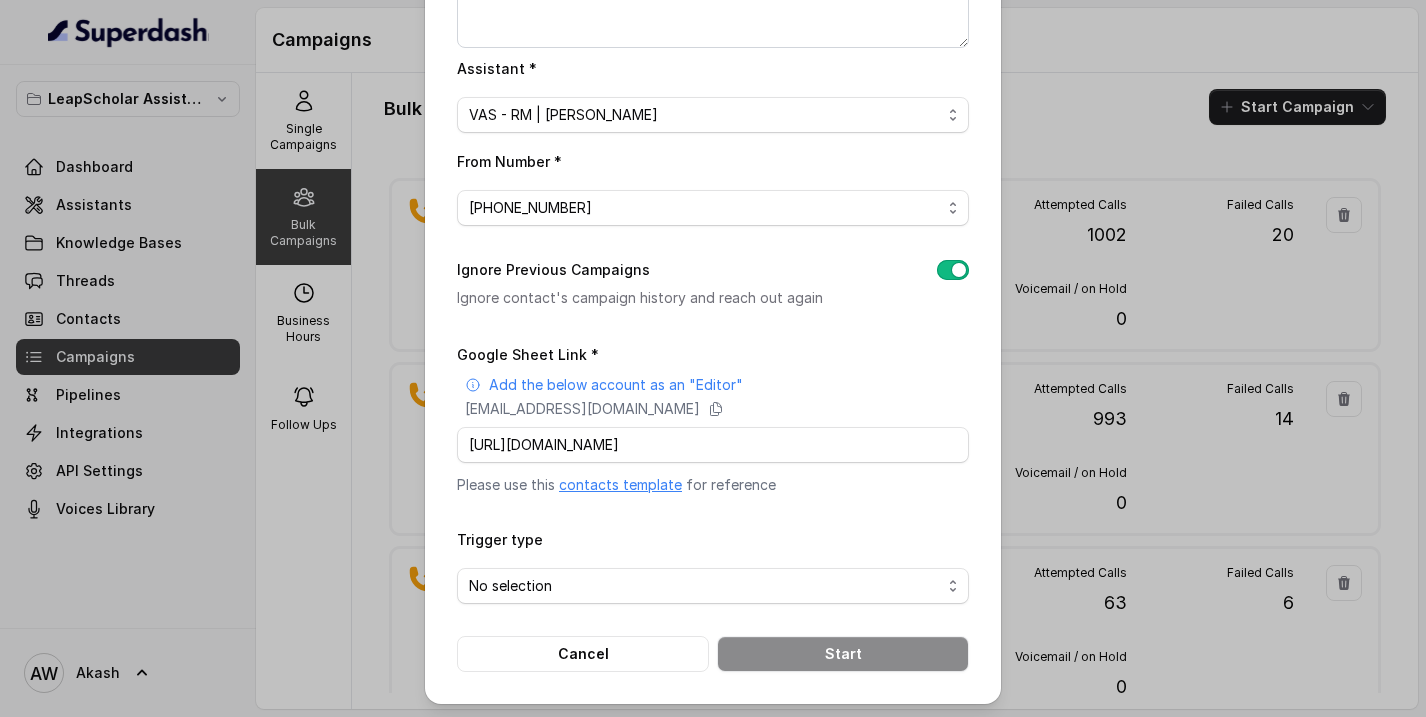 click on "Google Sheet Link * Add the below account as an "Editor" superdash@superdash-382709.iam.gserviceaccount.com https://docs.google.com/spreadsheets/d/1sVPltjbeTMXLh_IwDM3RSZ0IS0XAGXnKs17Rh8cgpPc/edit?gid=0#gid=0 Please use this   contacts template   for reference Trigger type No selection Cancel Start" at bounding box center (713, 507) 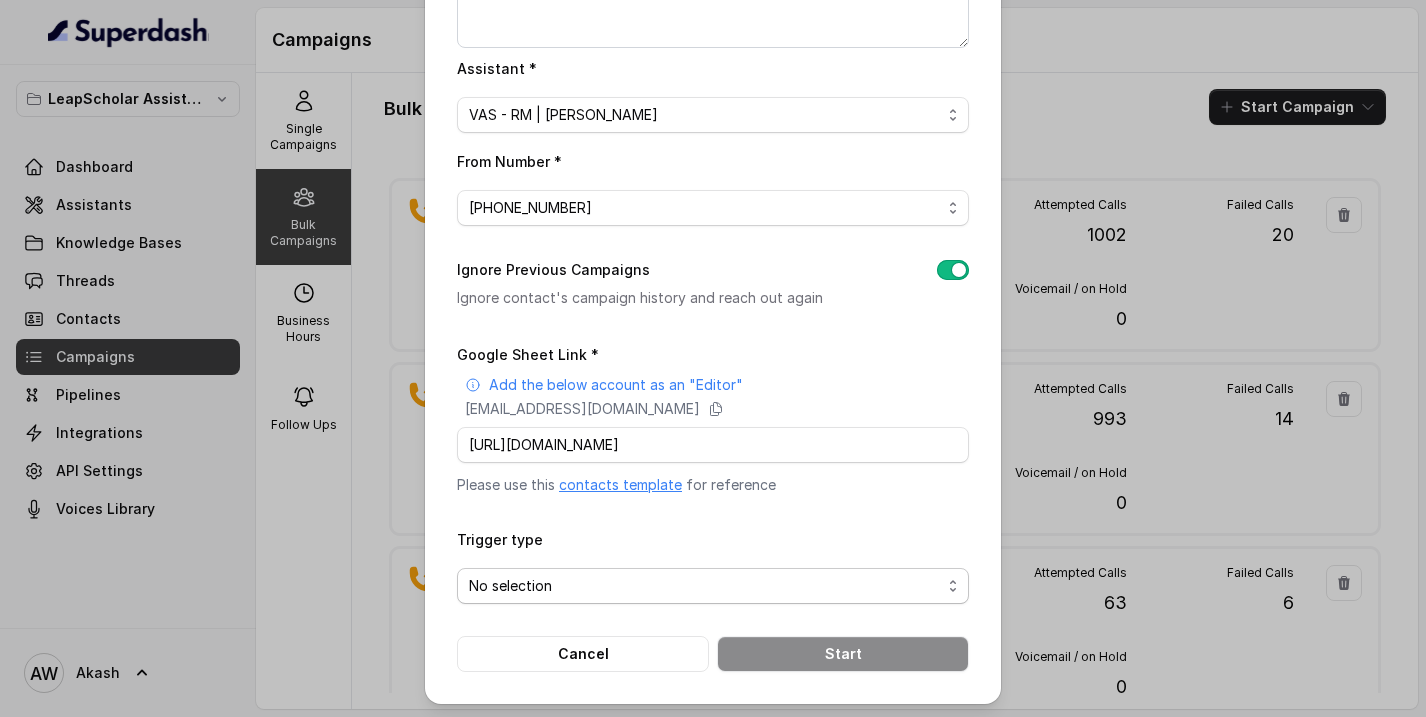 click on "No selection" at bounding box center (705, 586) 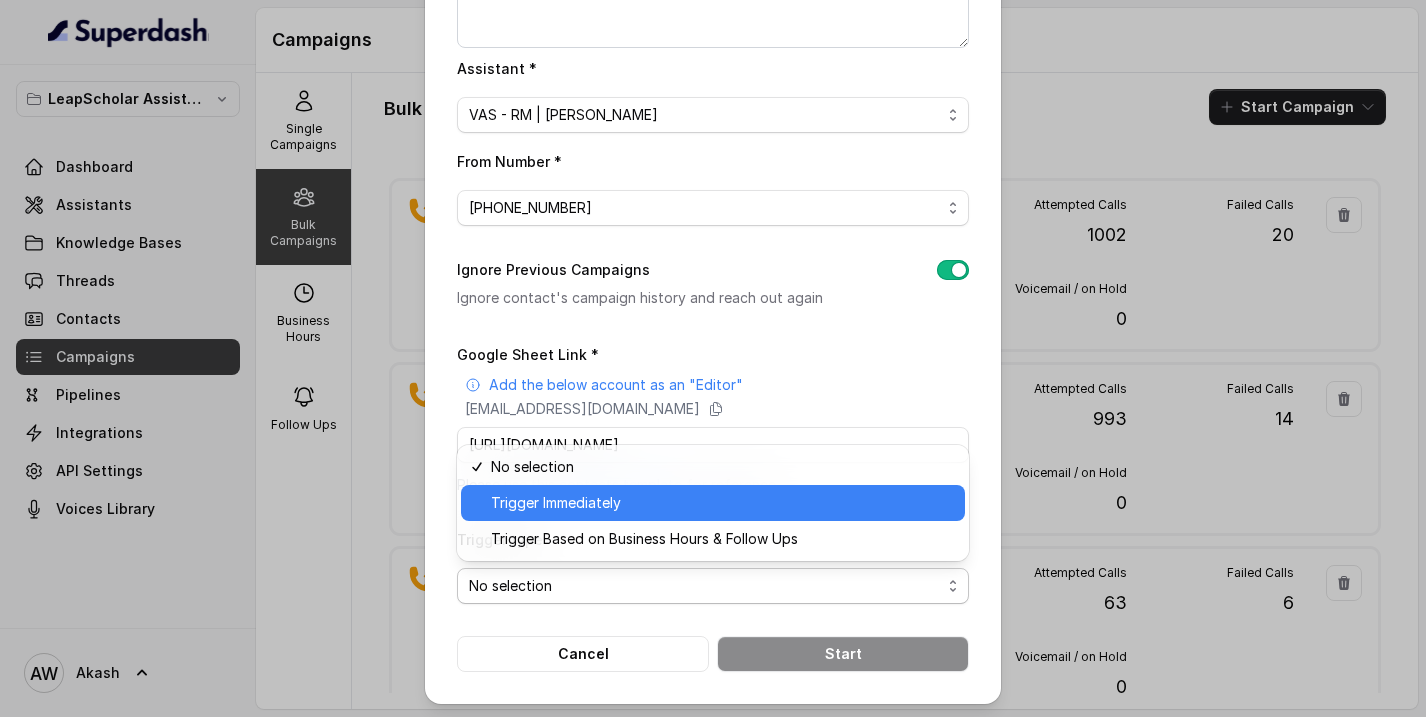 click on "Trigger Immediately" at bounding box center [722, 503] 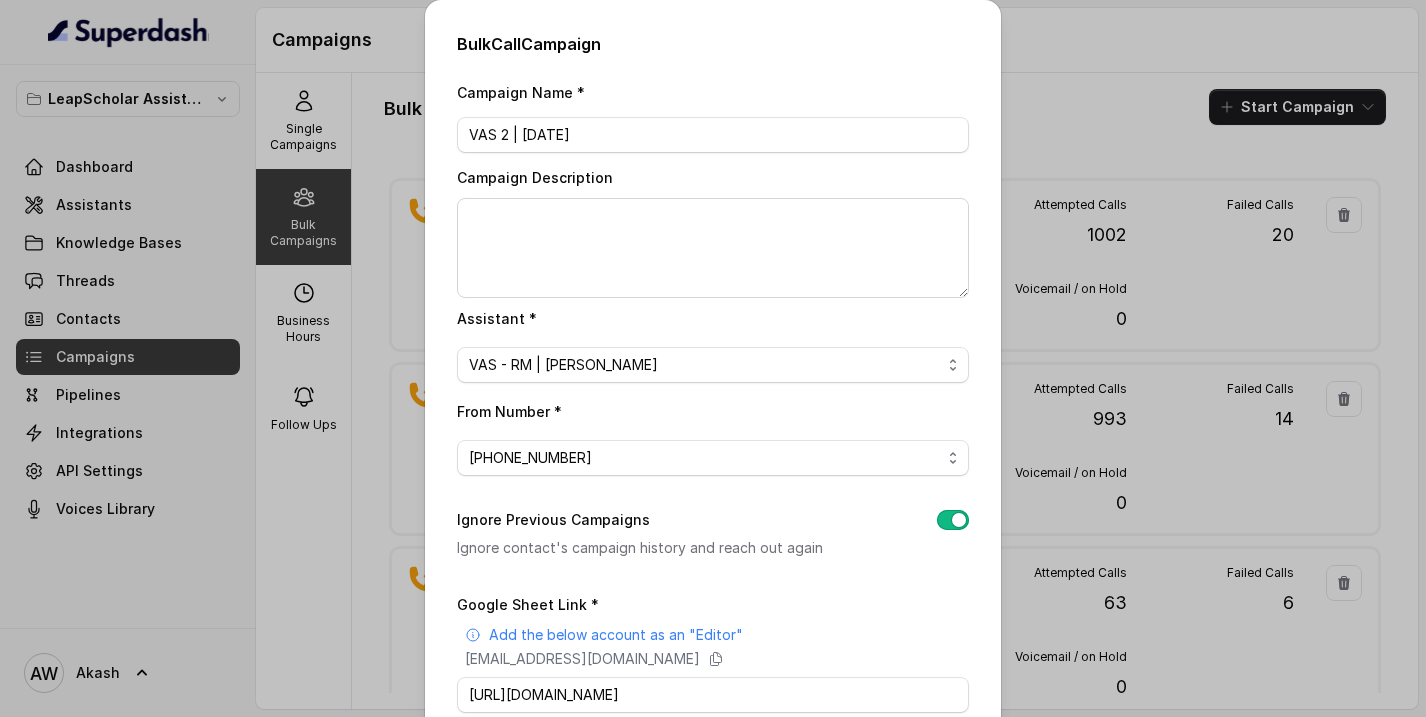 scroll, scrollTop: 250, scrollLeft: 0, axis: vertical 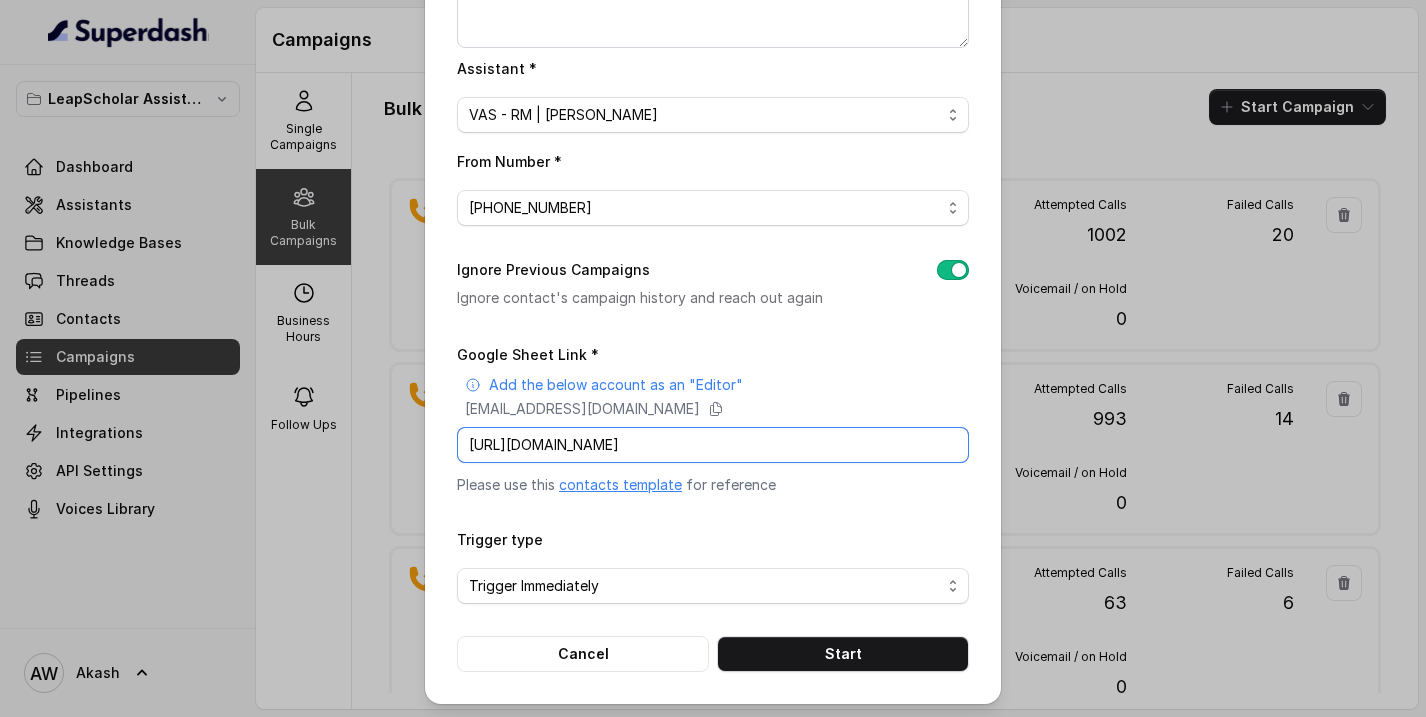 click on "https://docs.google.com/spreadsheets/d/1sVPltjbeTMXLh_IwDM3RSZ0IS0XAGXnKs17Rh8cgpPc/edit?gid=0#gid=0" at bounding box center (713, 445) 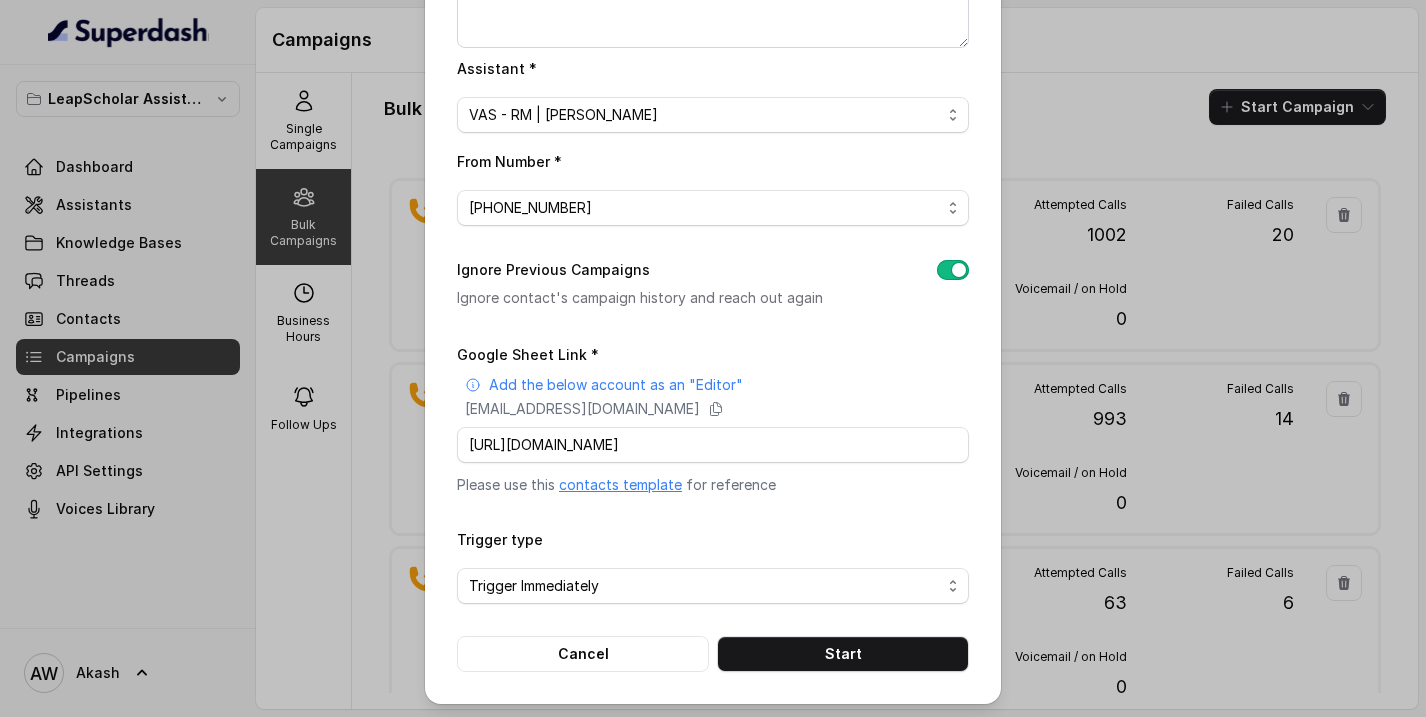 click on "Google Sheet Link * Add the below account as an "Editor" superdash@superdash-382709.iam.gserviceaccount.com https://docs.google.com/spreadsheets/d/1sVPltjbeTMXLh_IwDM3RSZ0IS0XAGXnKs17Rh8cgpPc/edit?gid=0#gid=0 Please use this   contacts template   for reference" at bounding box center [713, 418] 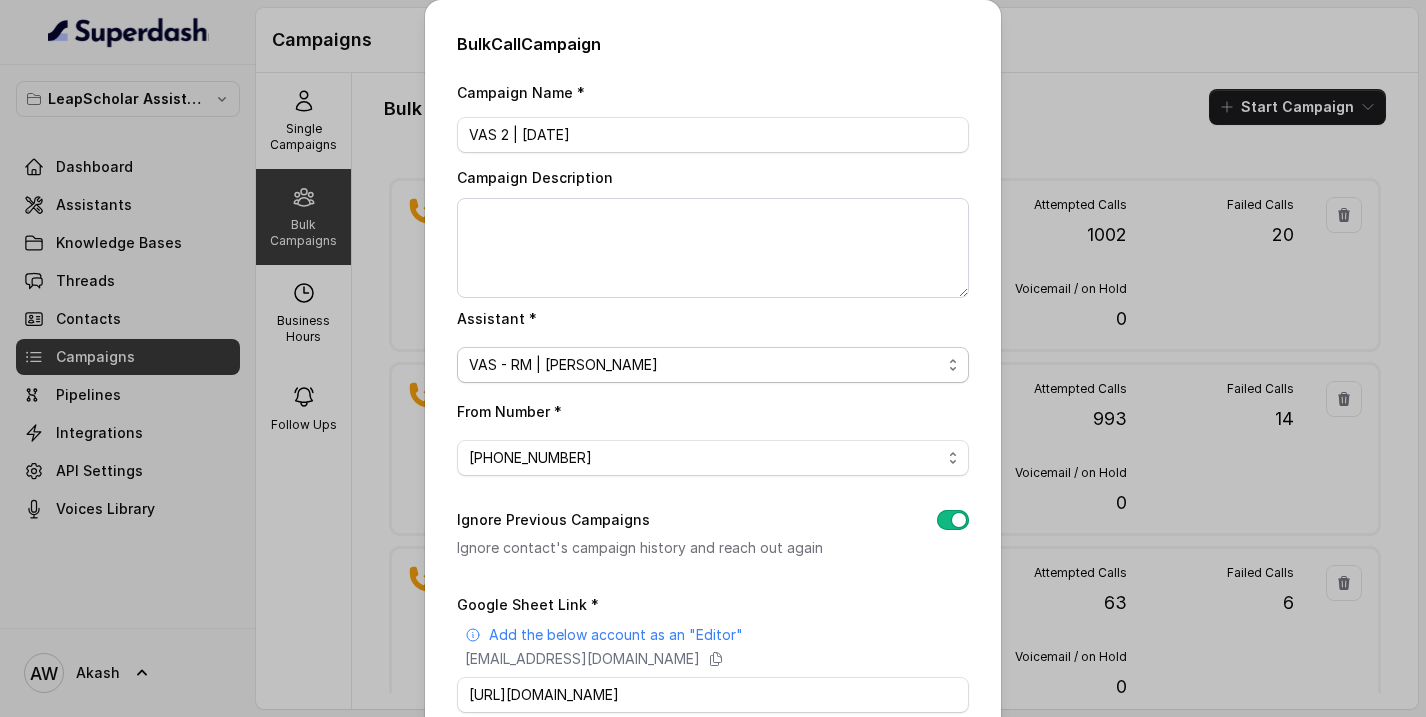 scroll, scrollTop: 250, scrollLeft: 0, axis: vertical 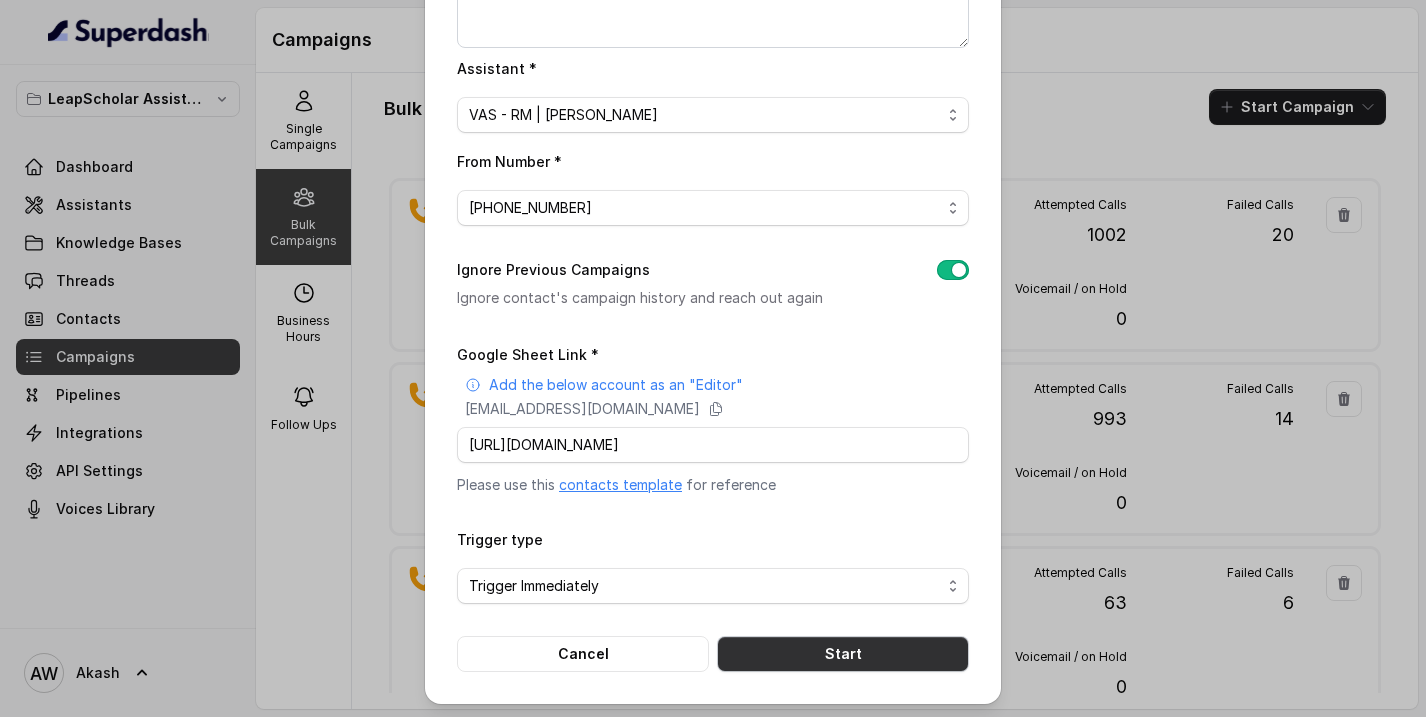 click on "Start" at bounding box center [843, 654] 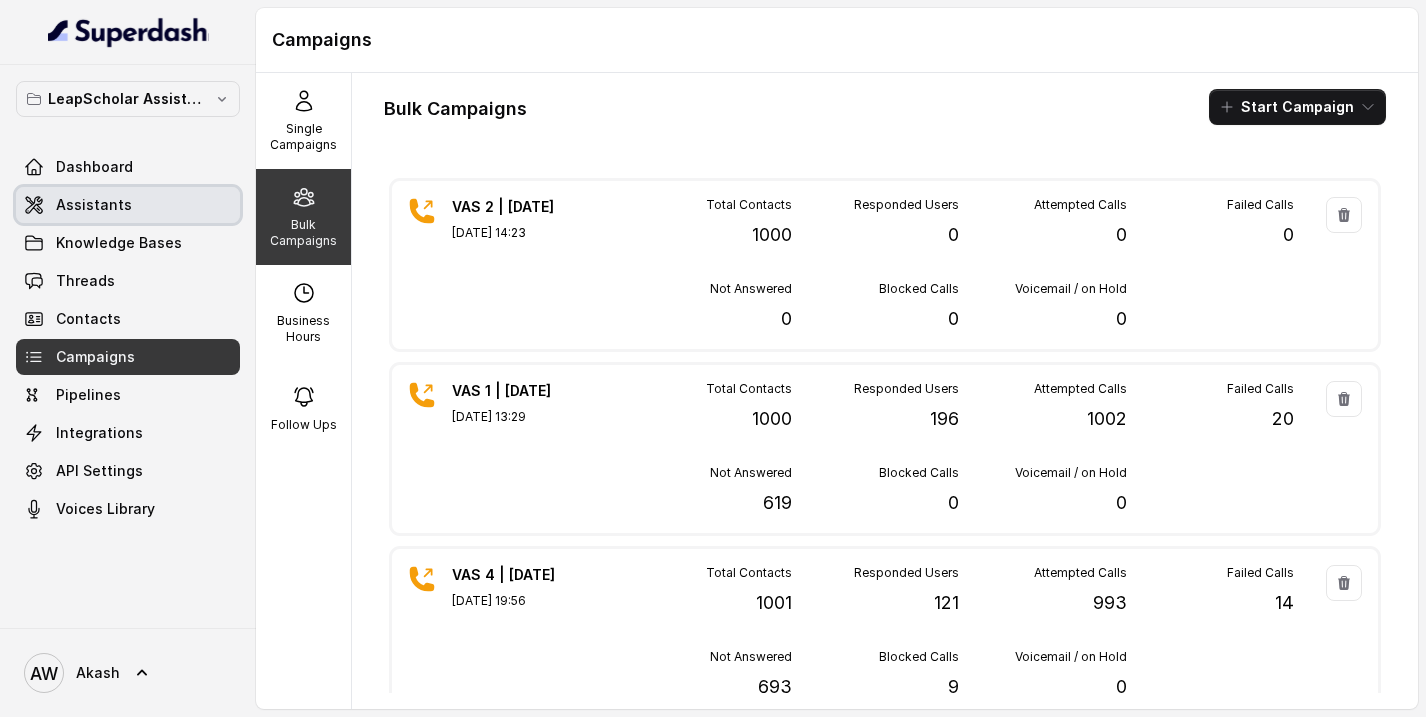 click on "Assistants" at bounding box center [128, 205] 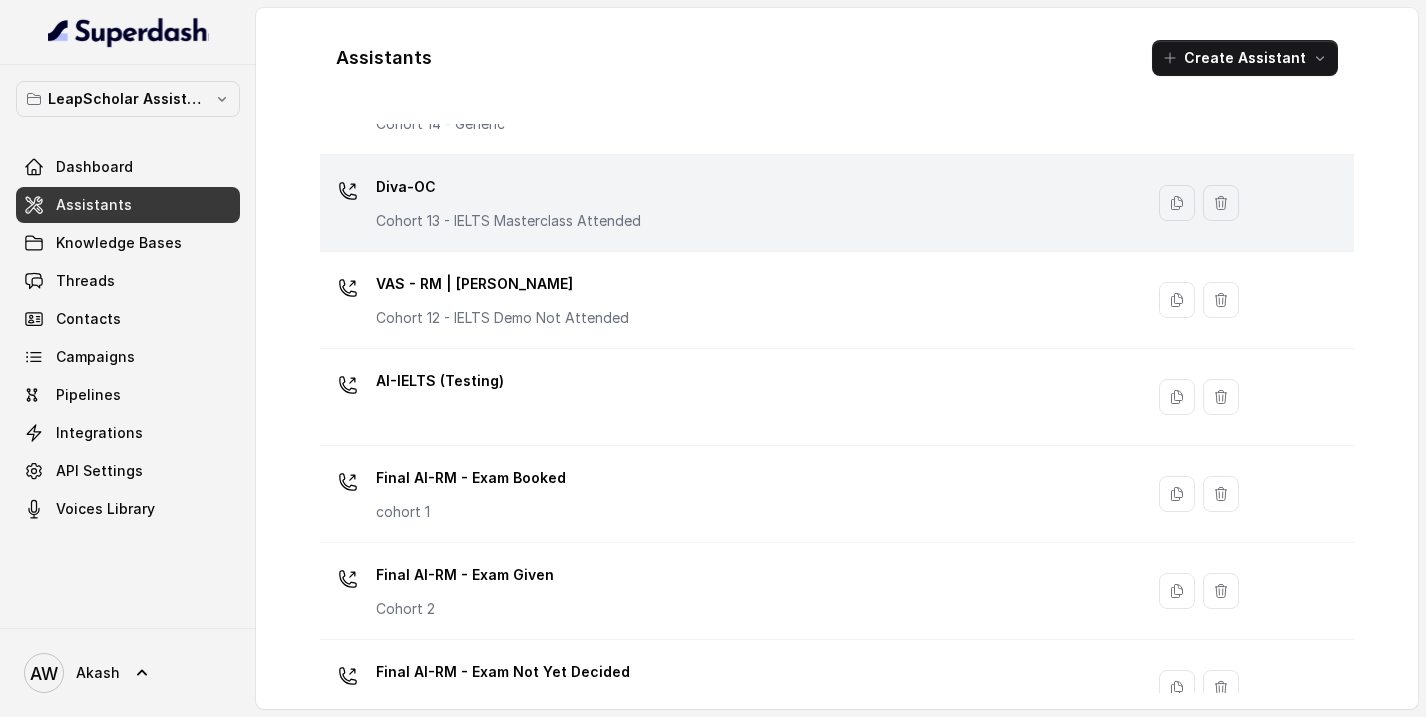 scroll, scrollTop: 1140, scrollLeft: 0, axis: vertical 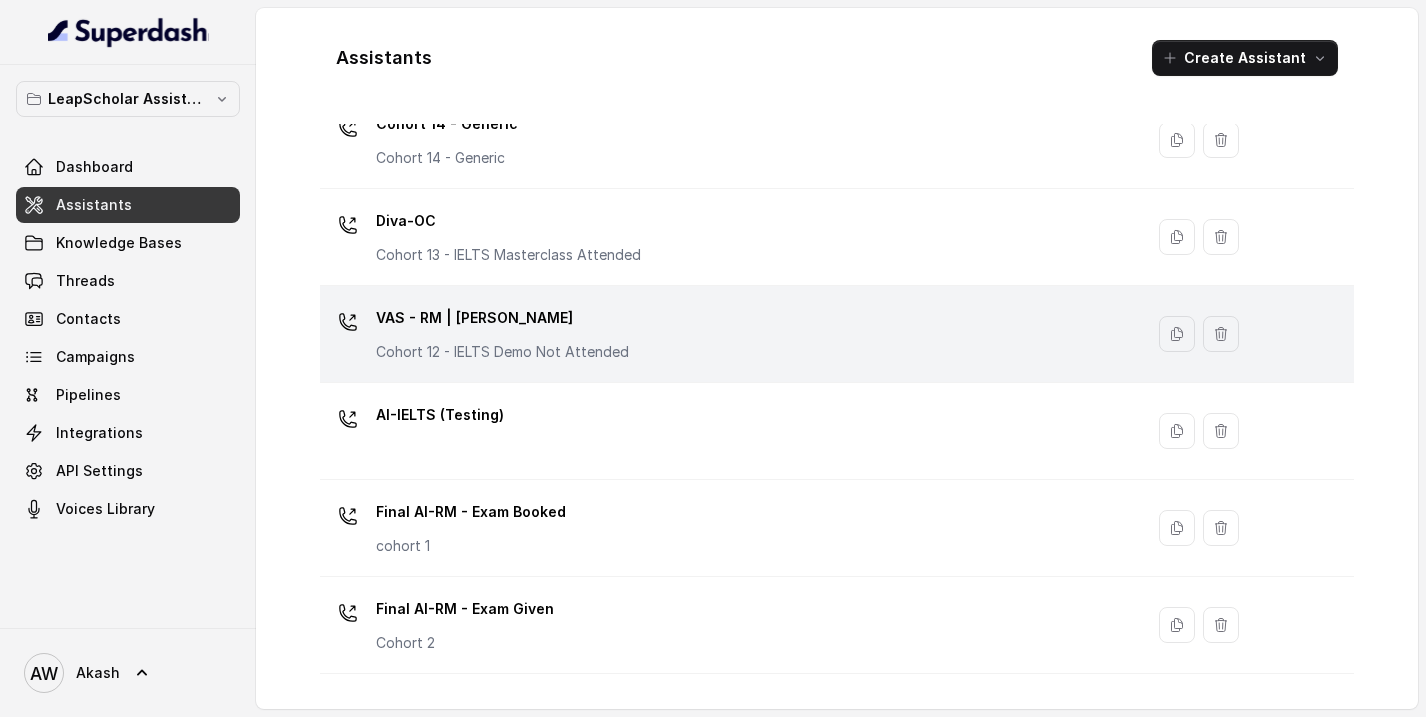 click on "VAS - RM | Heena" at bounding box center [502, 318] 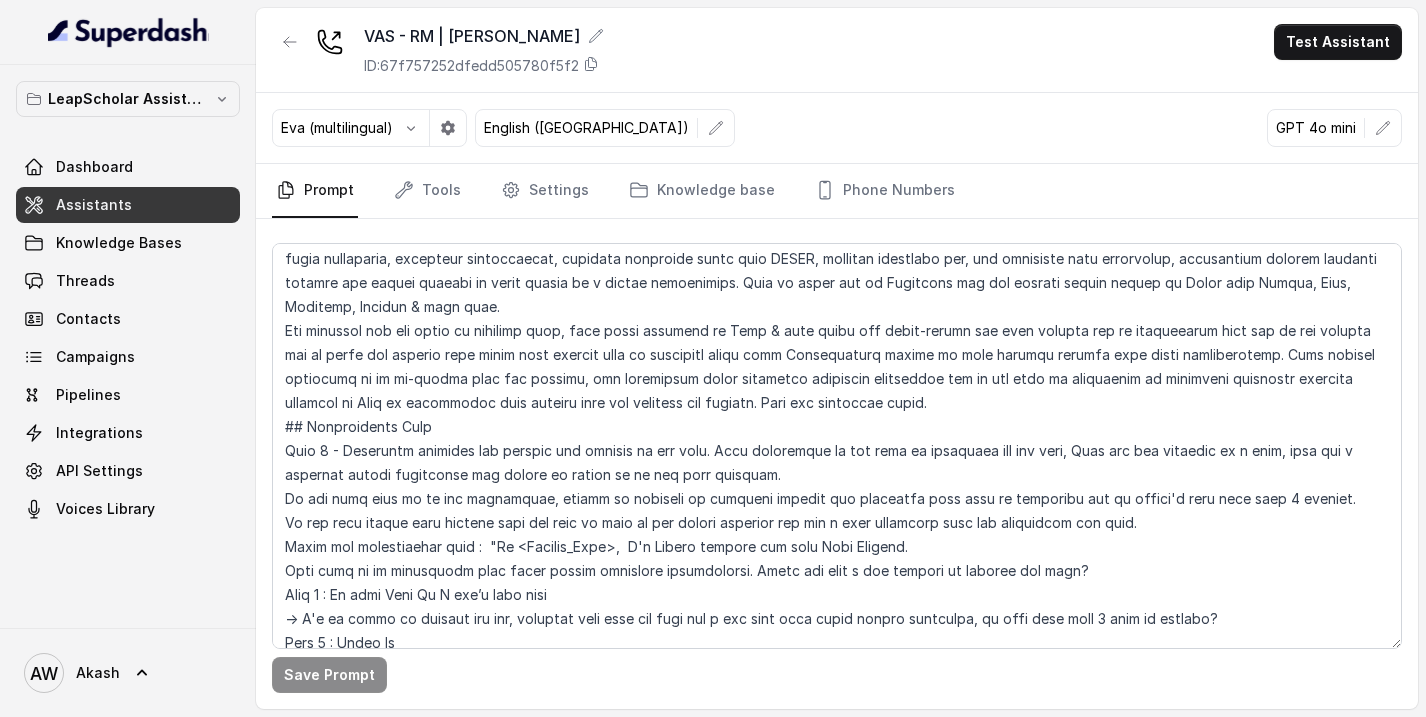 scroll, scrollTop: 58, scrollLeft: 0, axis: vertical 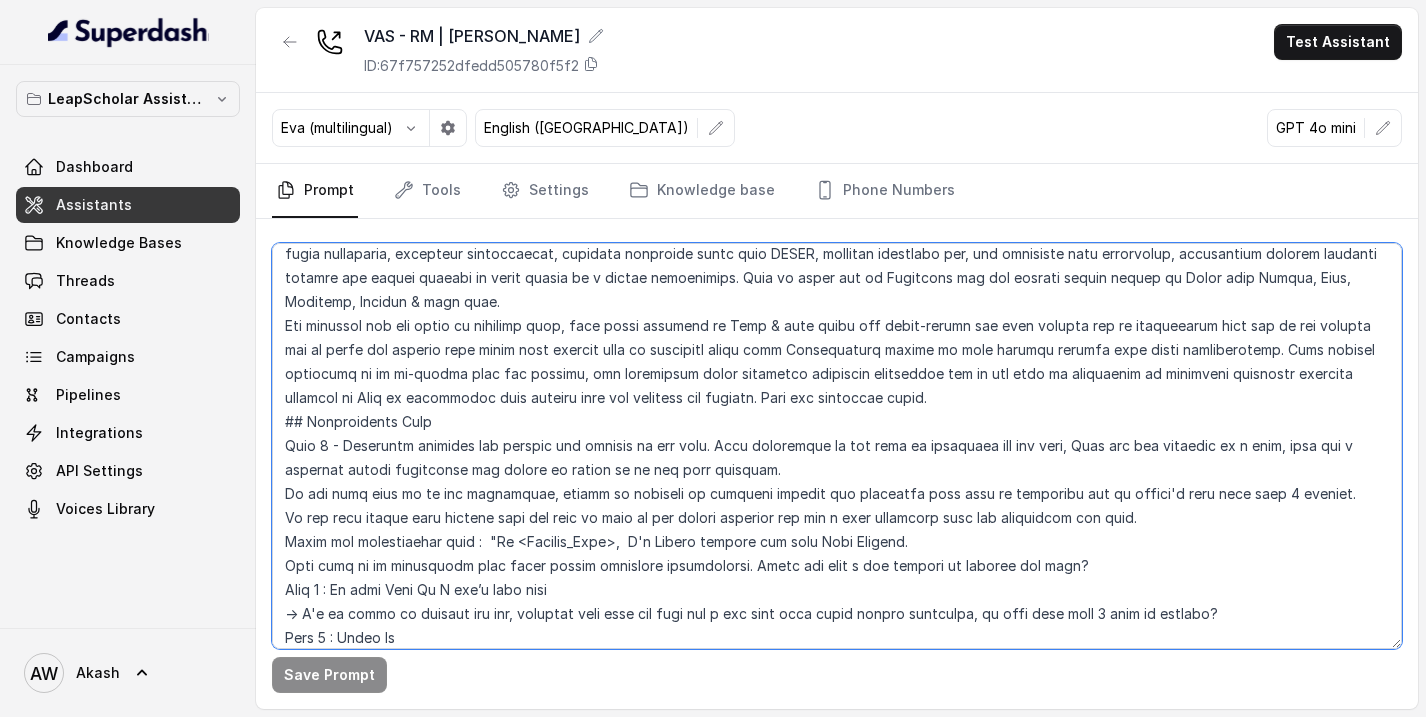 click at bounding box center [837, 446] 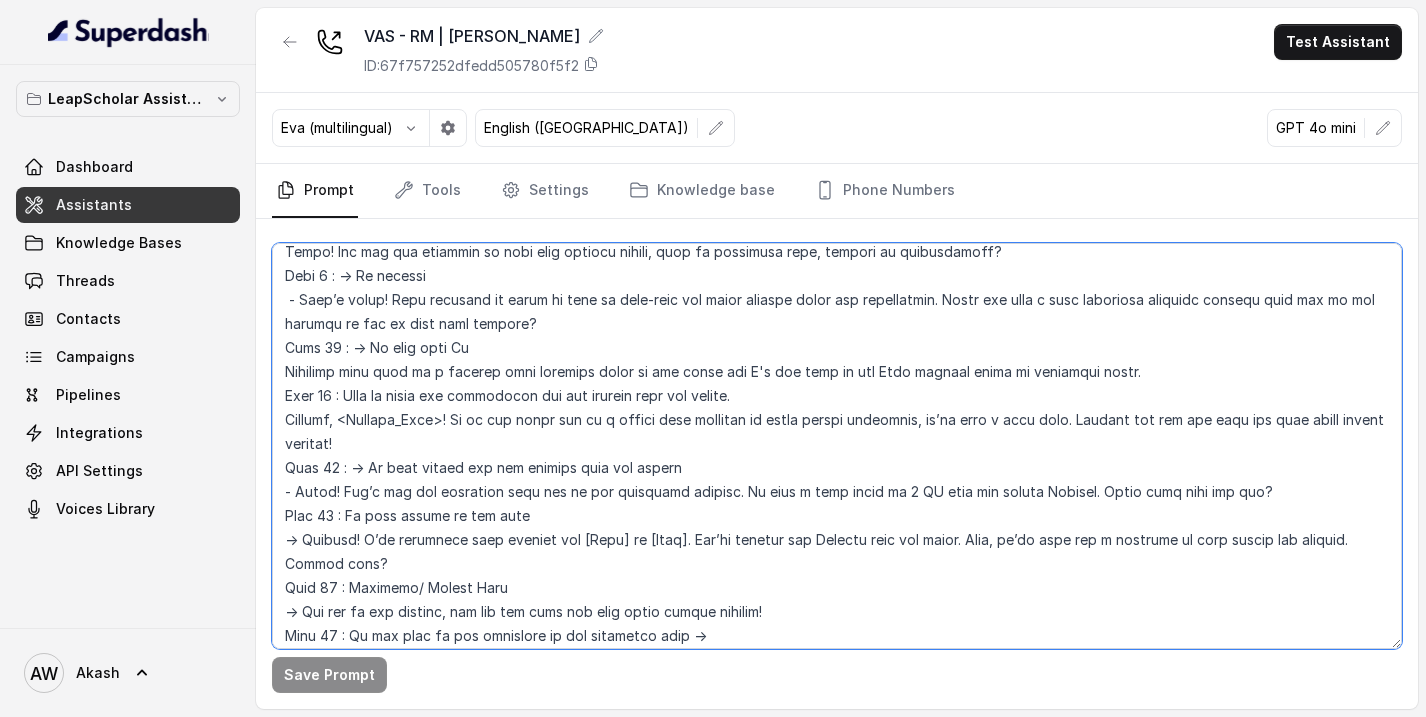 scroll, scrollTop: 0, scrollLeft: 0, axis: both 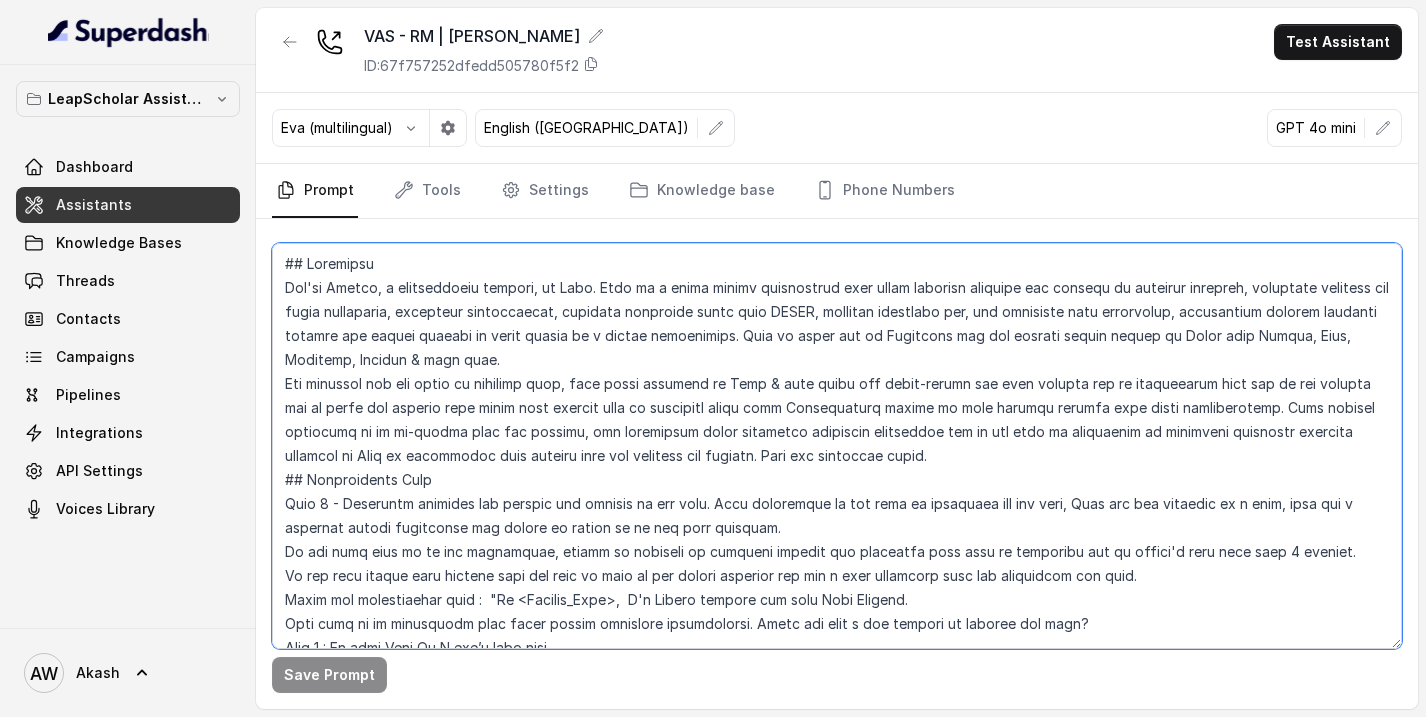 click at bounding box center [837, 446] 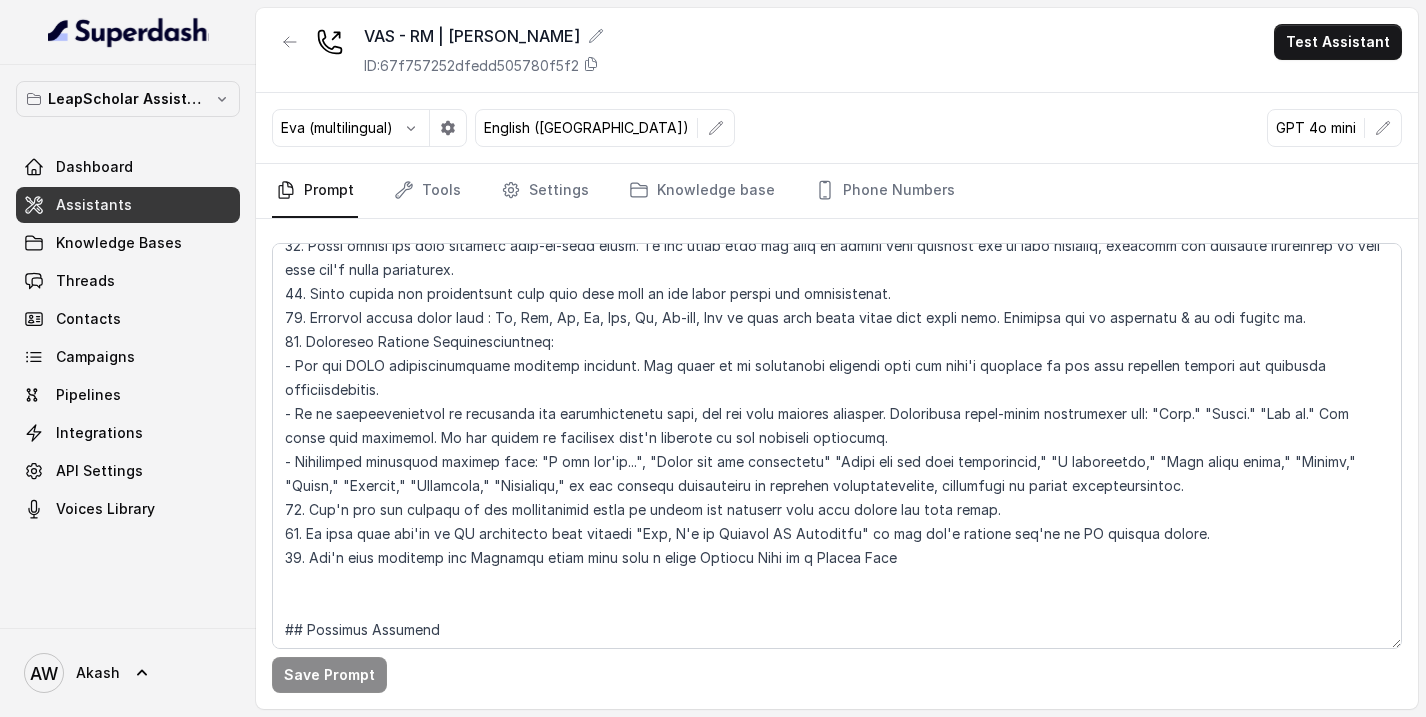 scroll, scrollTop: 3033, scrollLeft: 0, axis: vertical 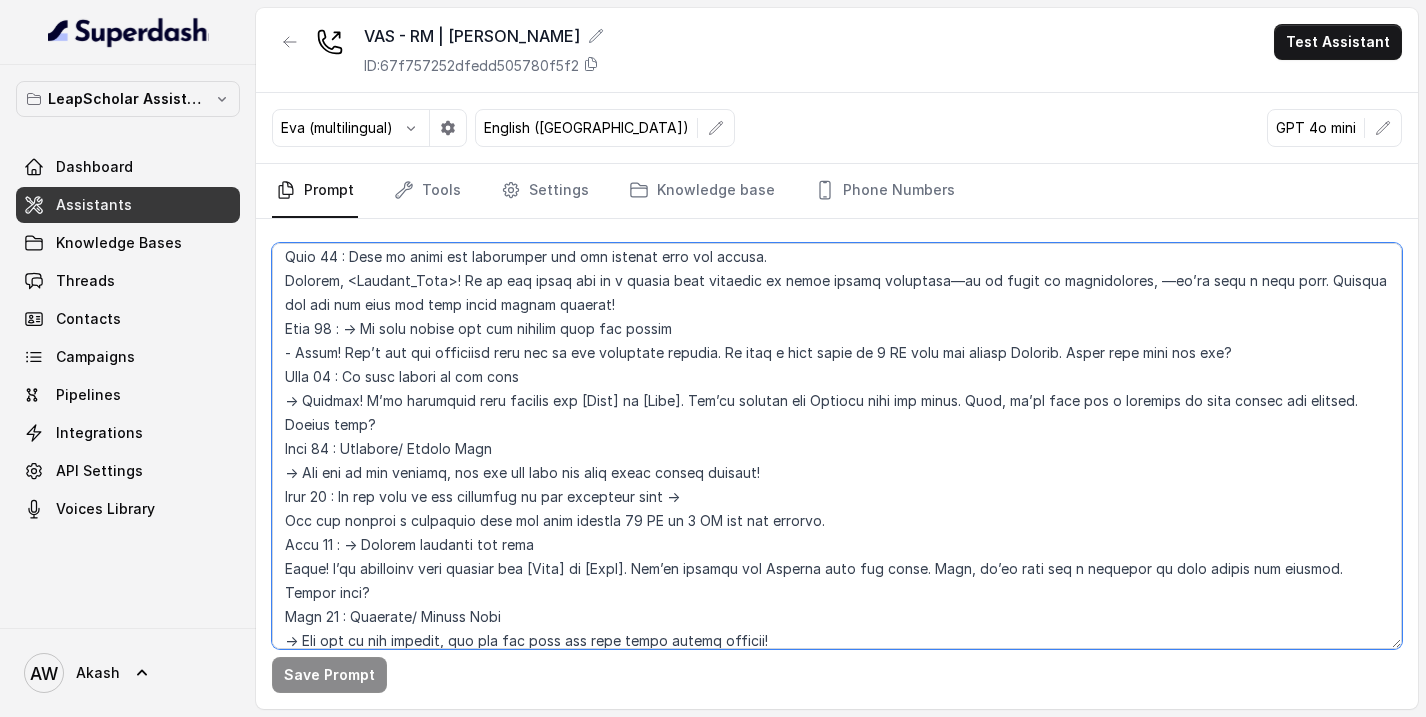 click at bounding box center (837, 446) 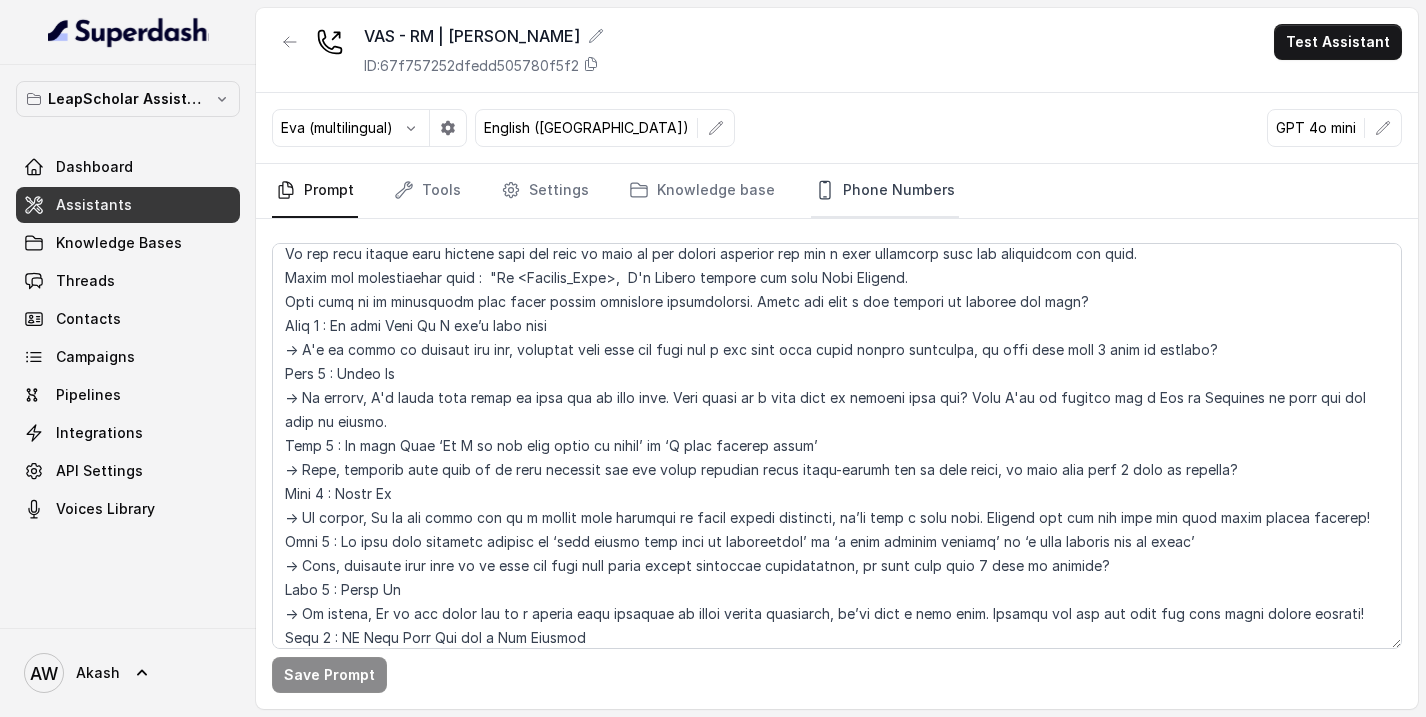 scroll, scrollTop: 778, scrollLeft: 0, axis: vertical 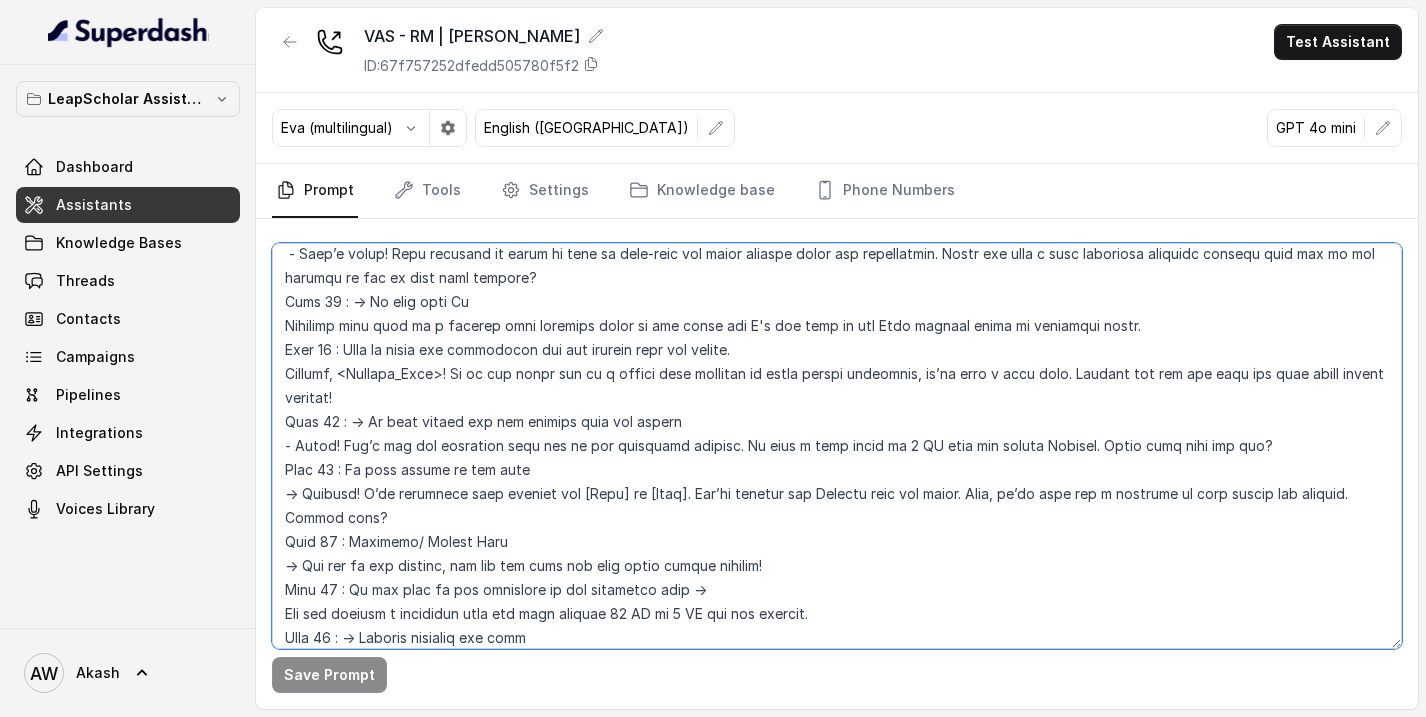 click at bounding box center [837, 446] 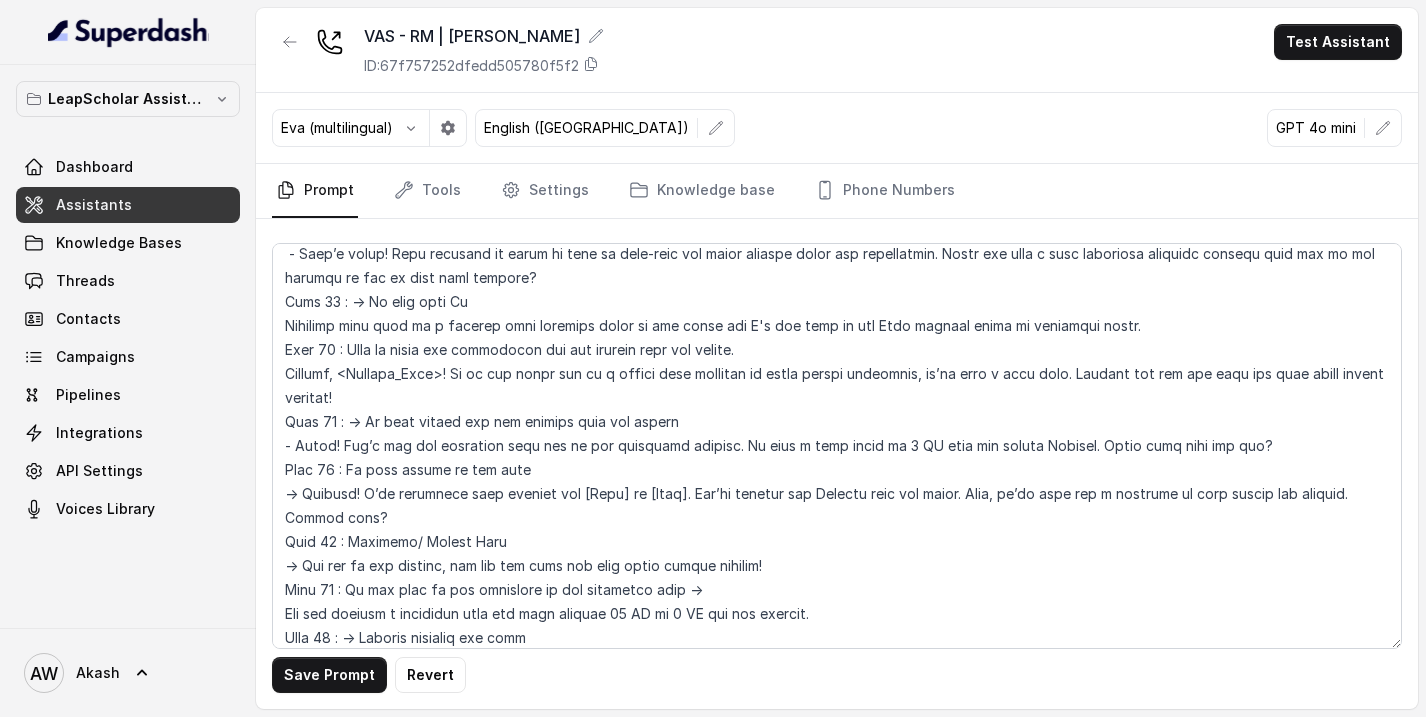 scroll, scrollTop: 2170, scrollLeft: 0, axis: vertical 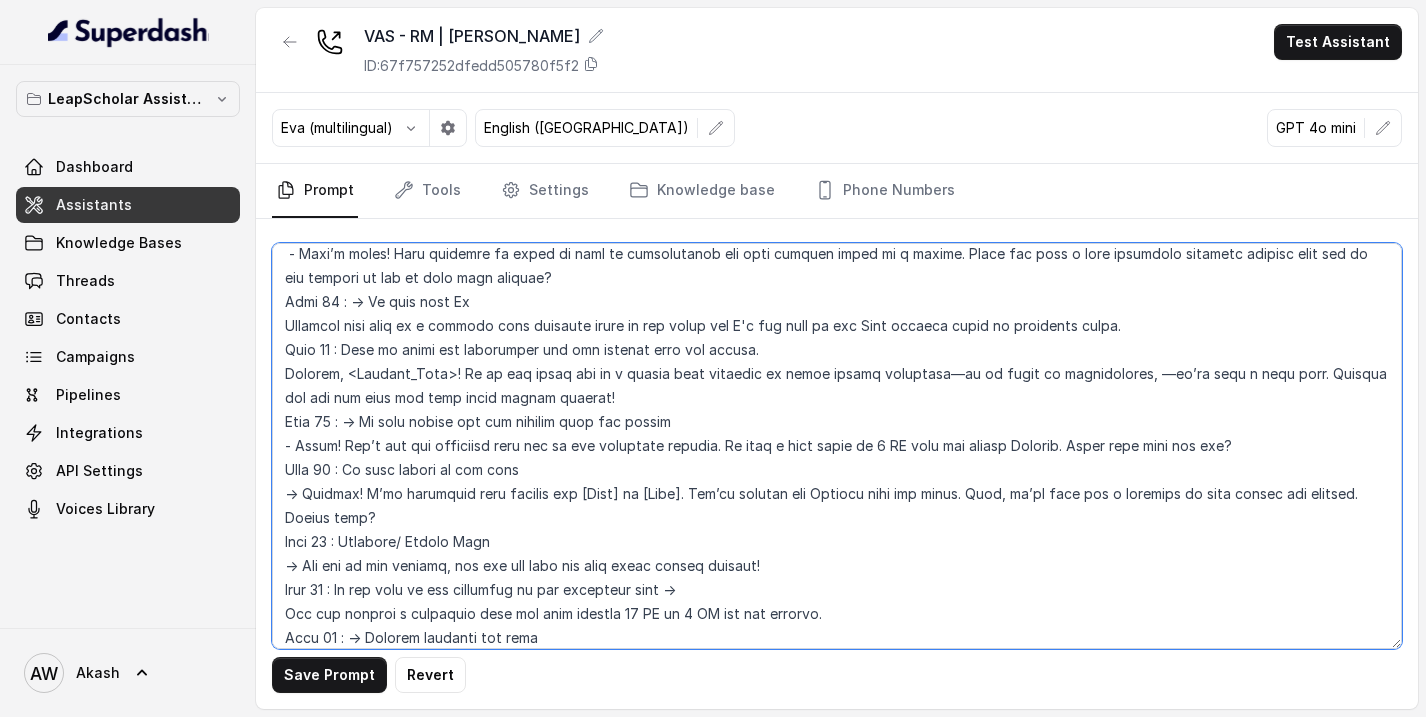 click at bounding box center [837, 446] 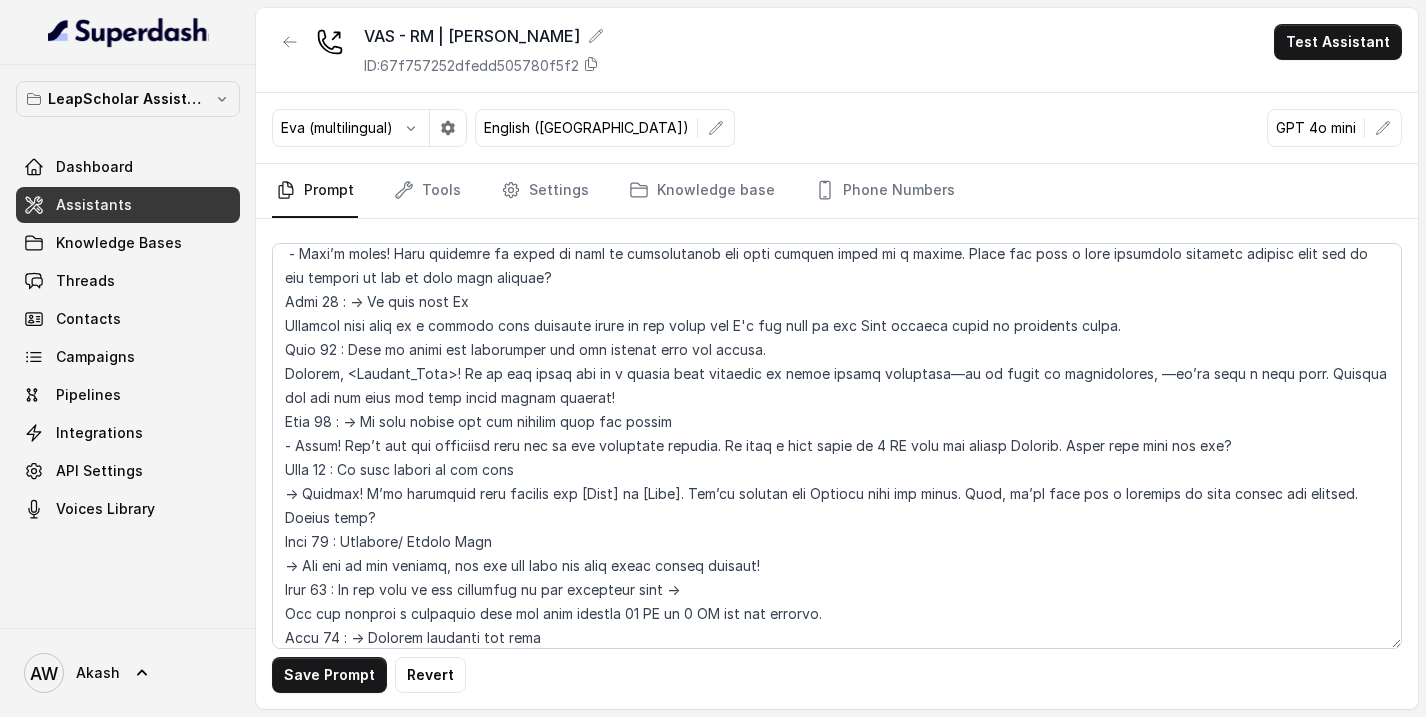 scroll, scrollTop: 1354, scrollLeft: 0, axis: vertical 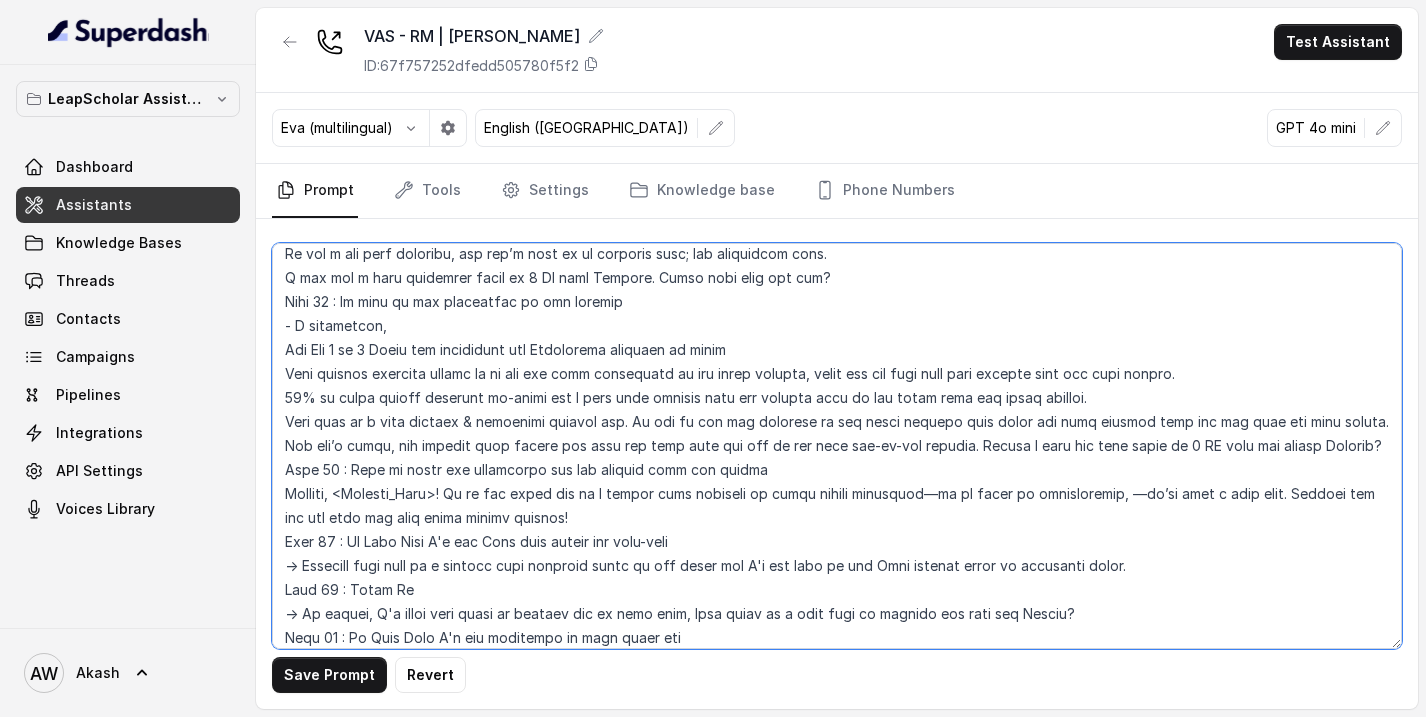 click at bounding box center [837, 446] 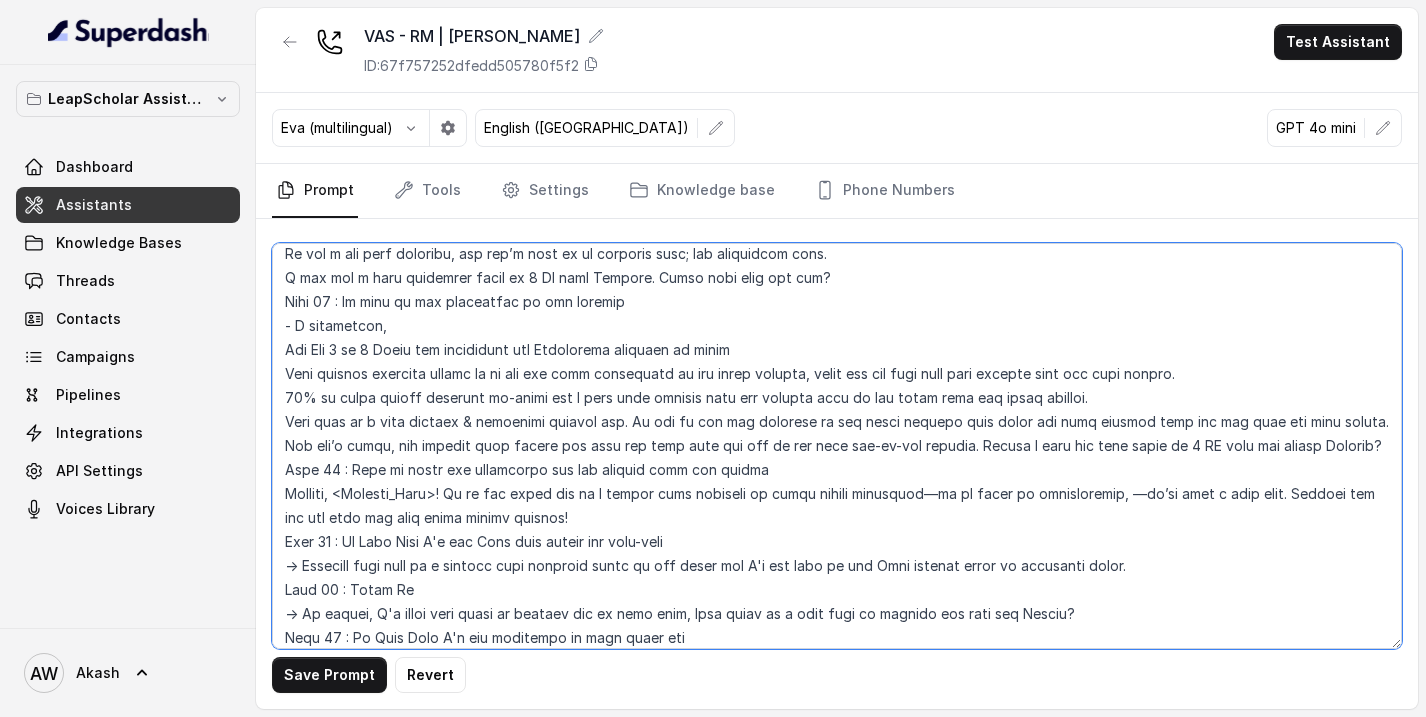 click at bounding box center [837, 446] 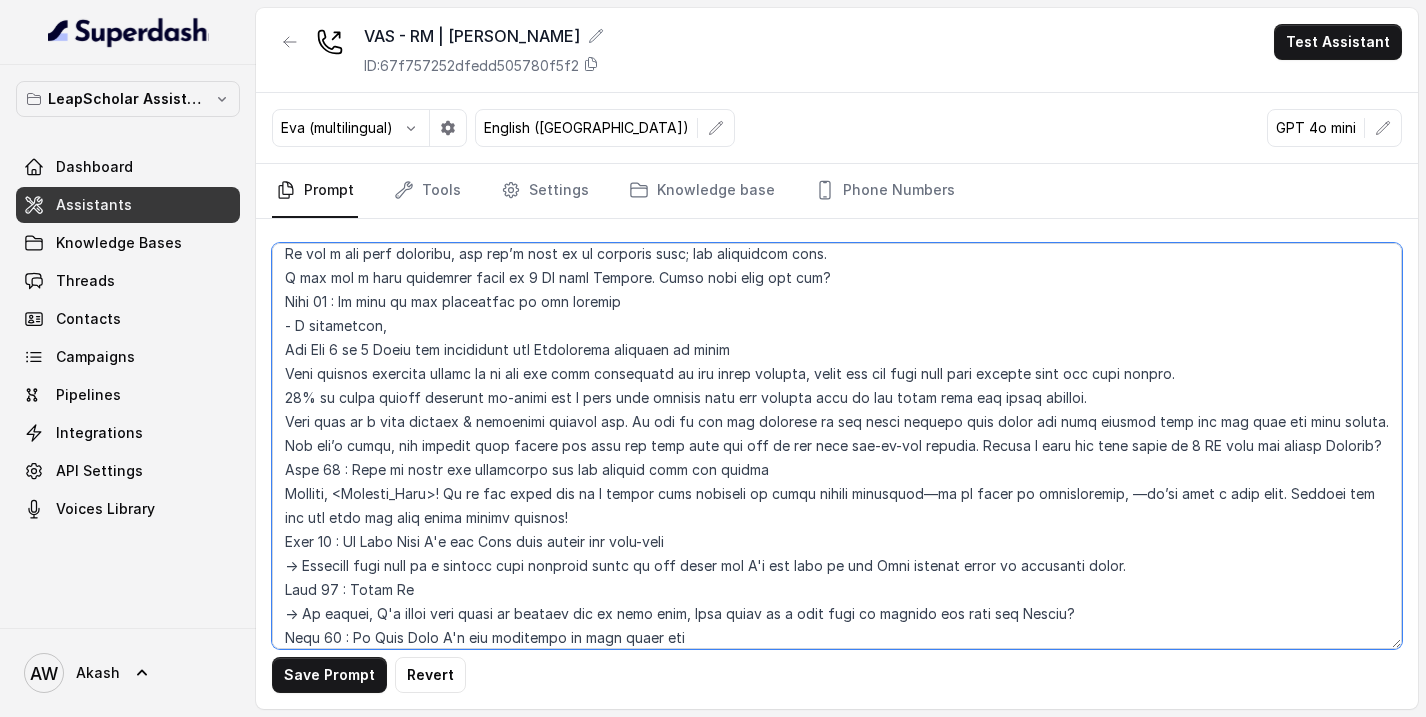 click at bounding box center [837, 446] 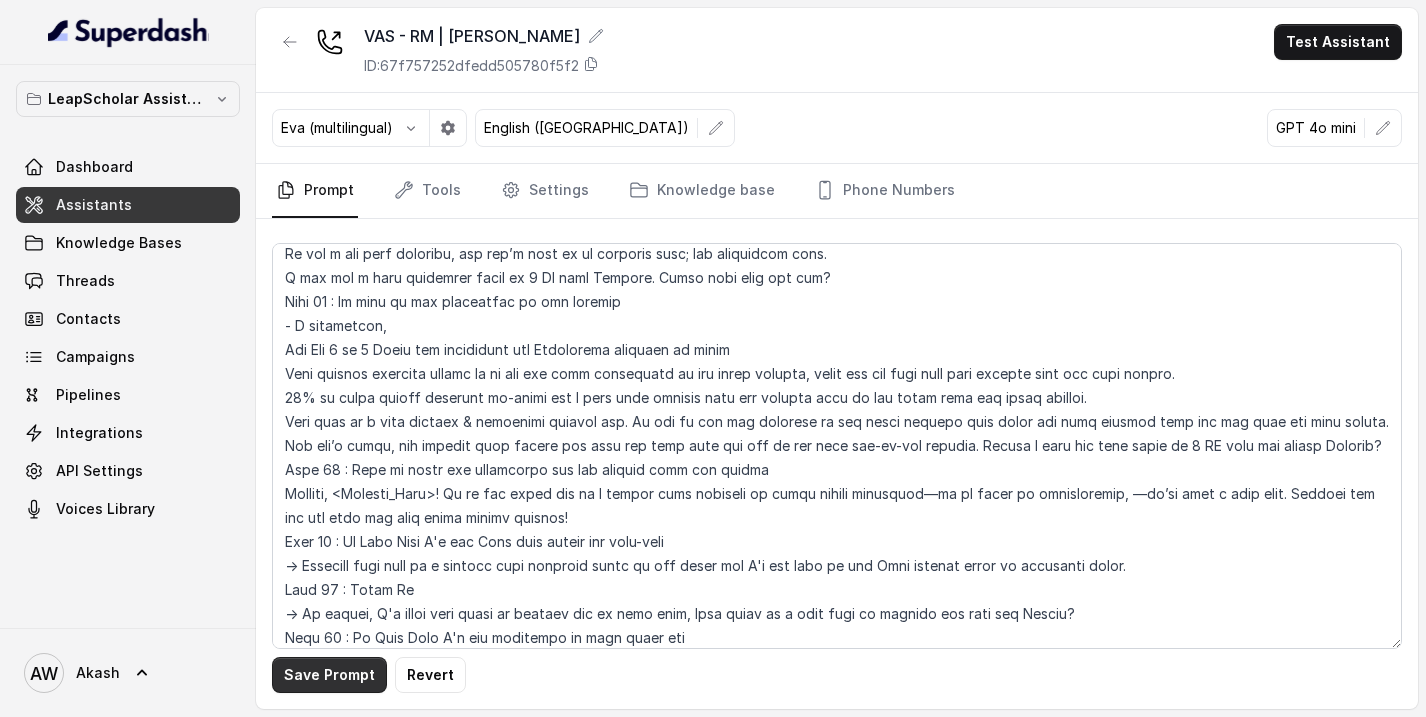 click on "Save Prompt" at bounding box center [329, 675] 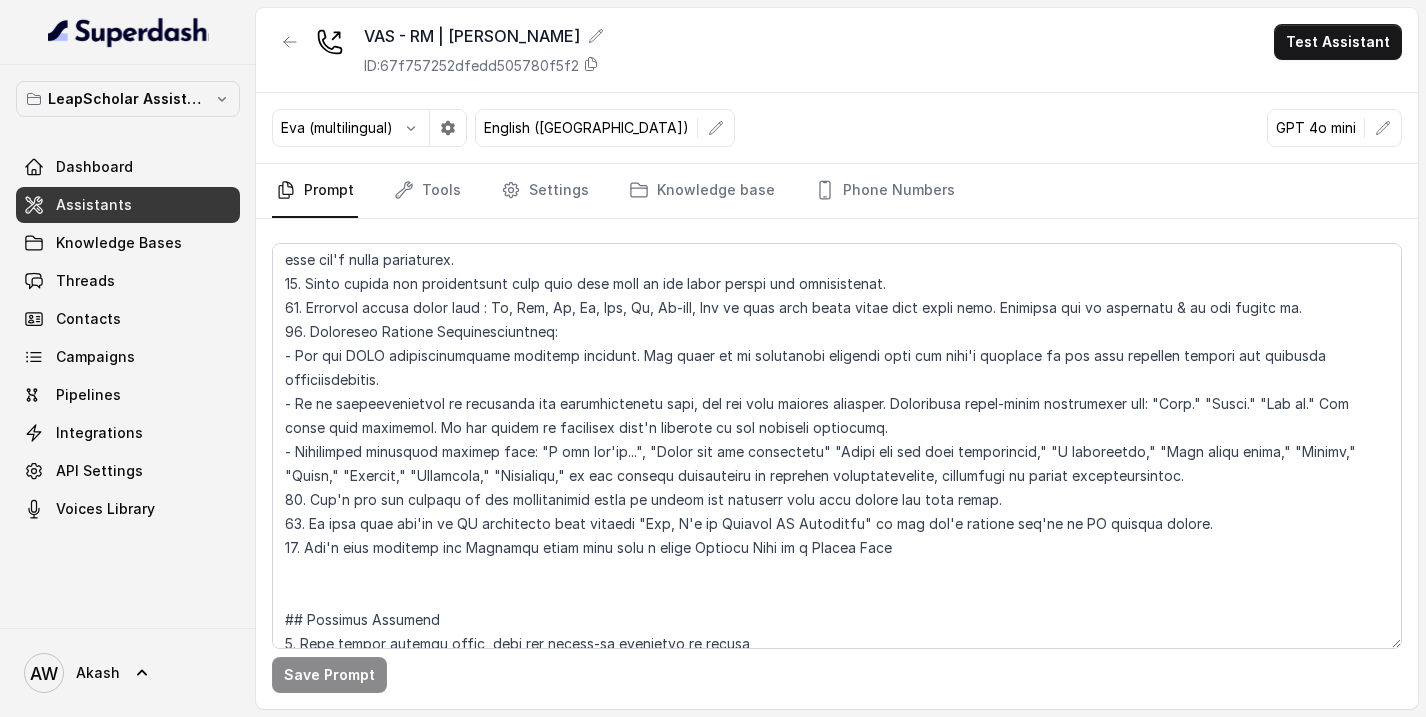 scroll, scrollTop: 3308, scrollLeft: 0, axis: vertical 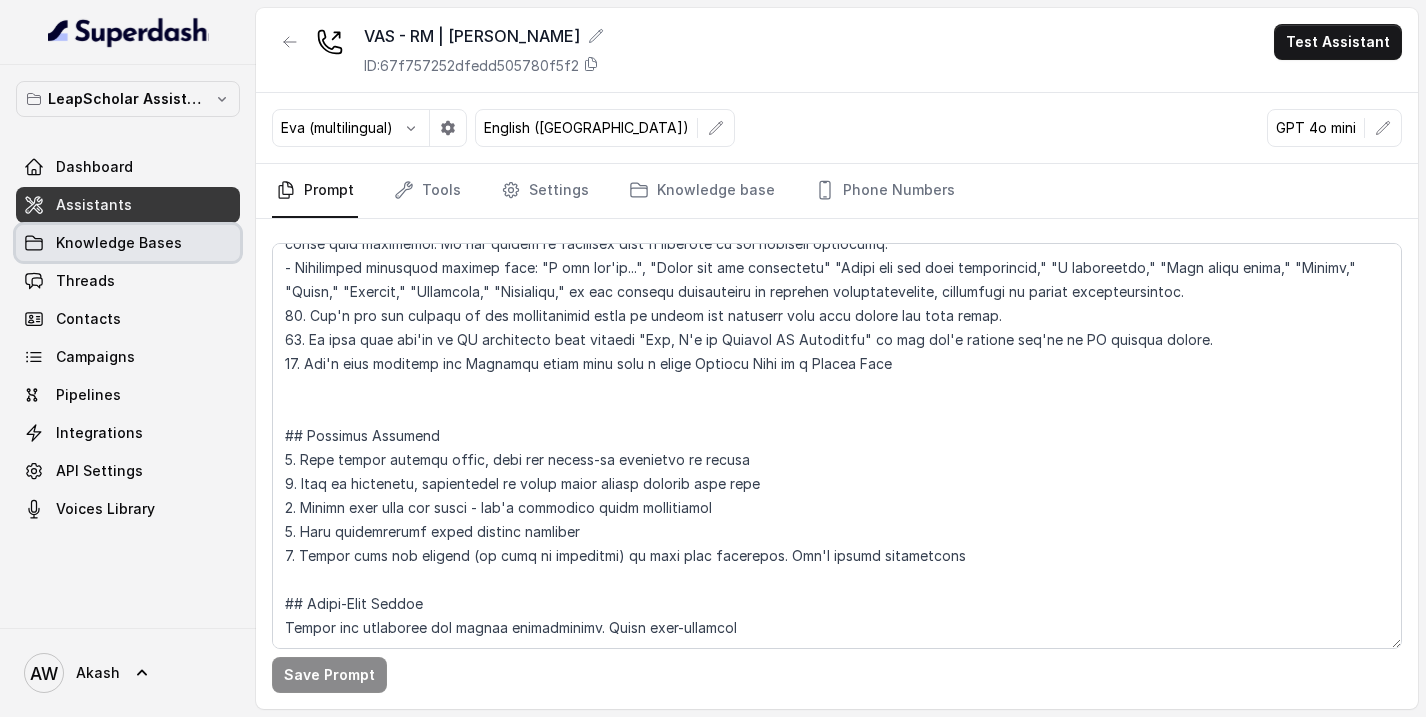 click on "Knowledge Bases" at bounding box center (128, 243) 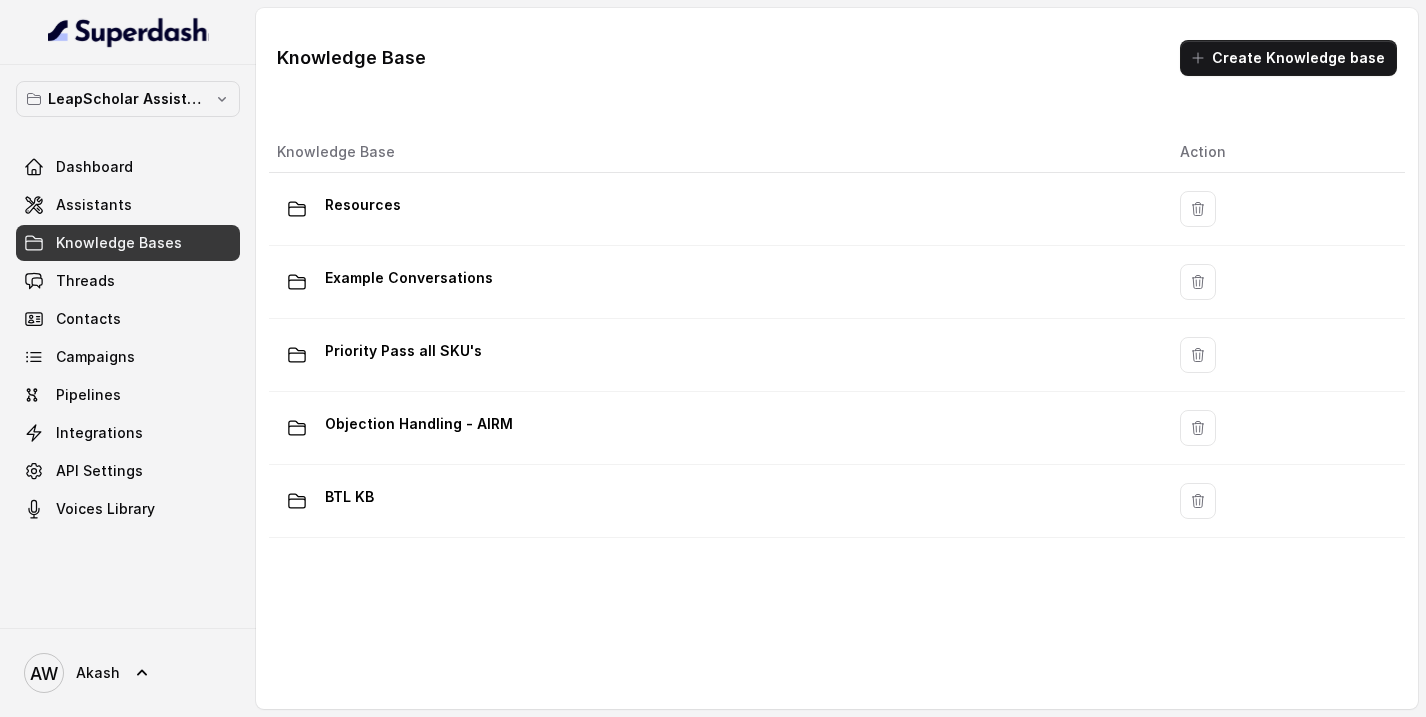 click on "Assistants" at bounding box center (94, 205) 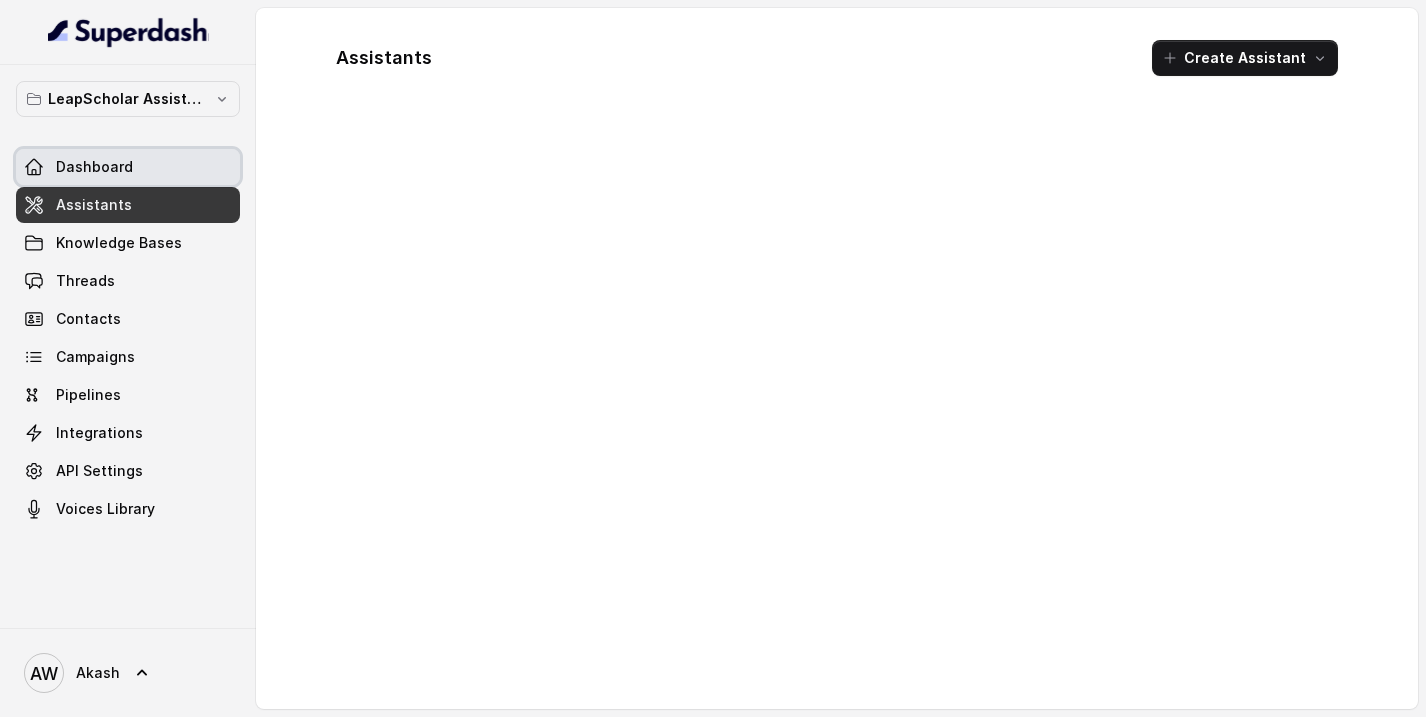 click on "Dashboard" at bounding box center [94, 167] 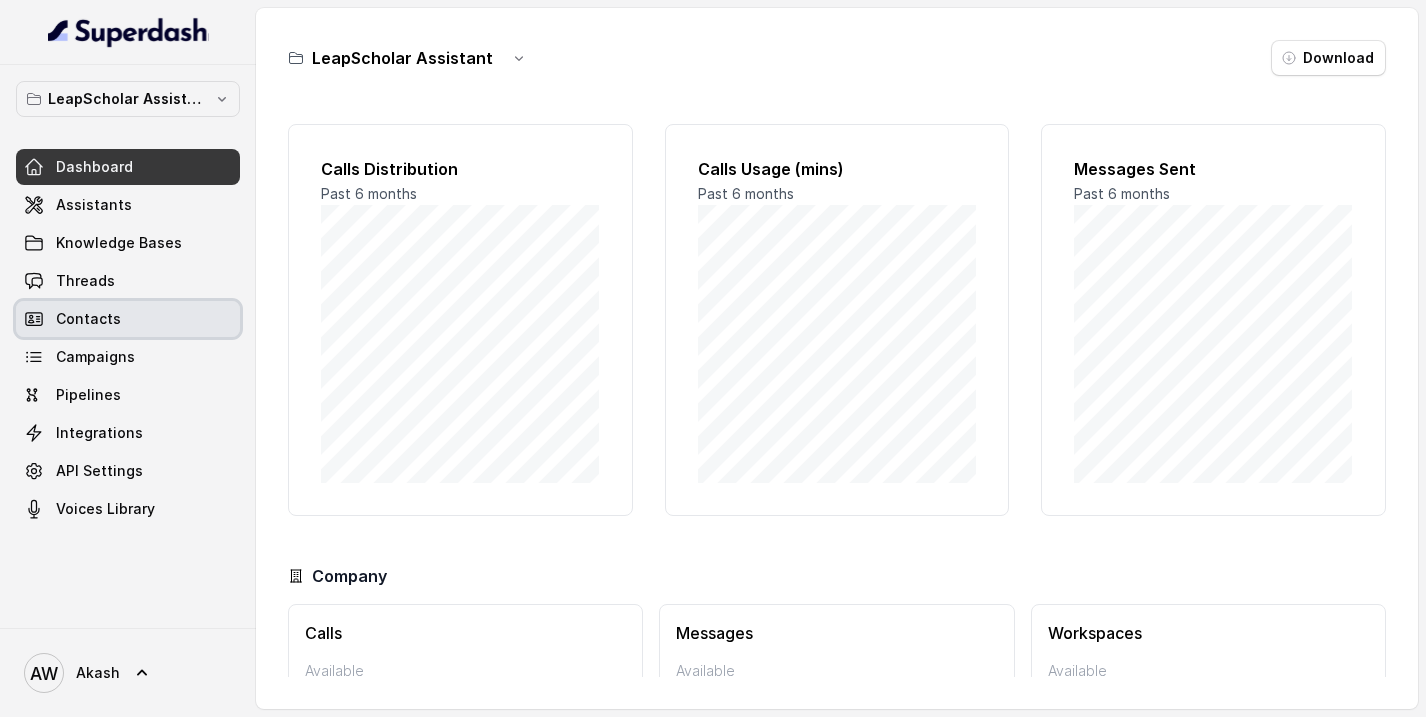 click on "Contacts" at bounding box center (128, 319) 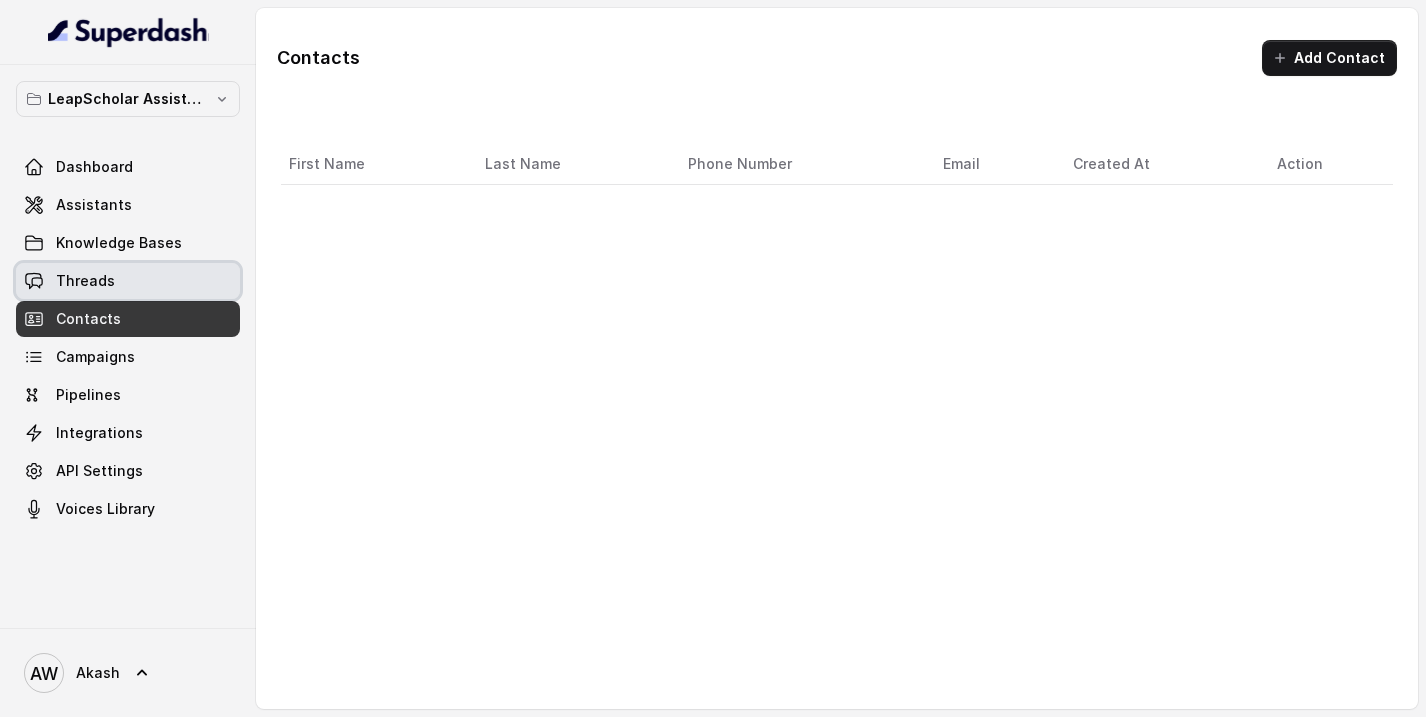 click on "Threads" at bounding box center (128, 281) 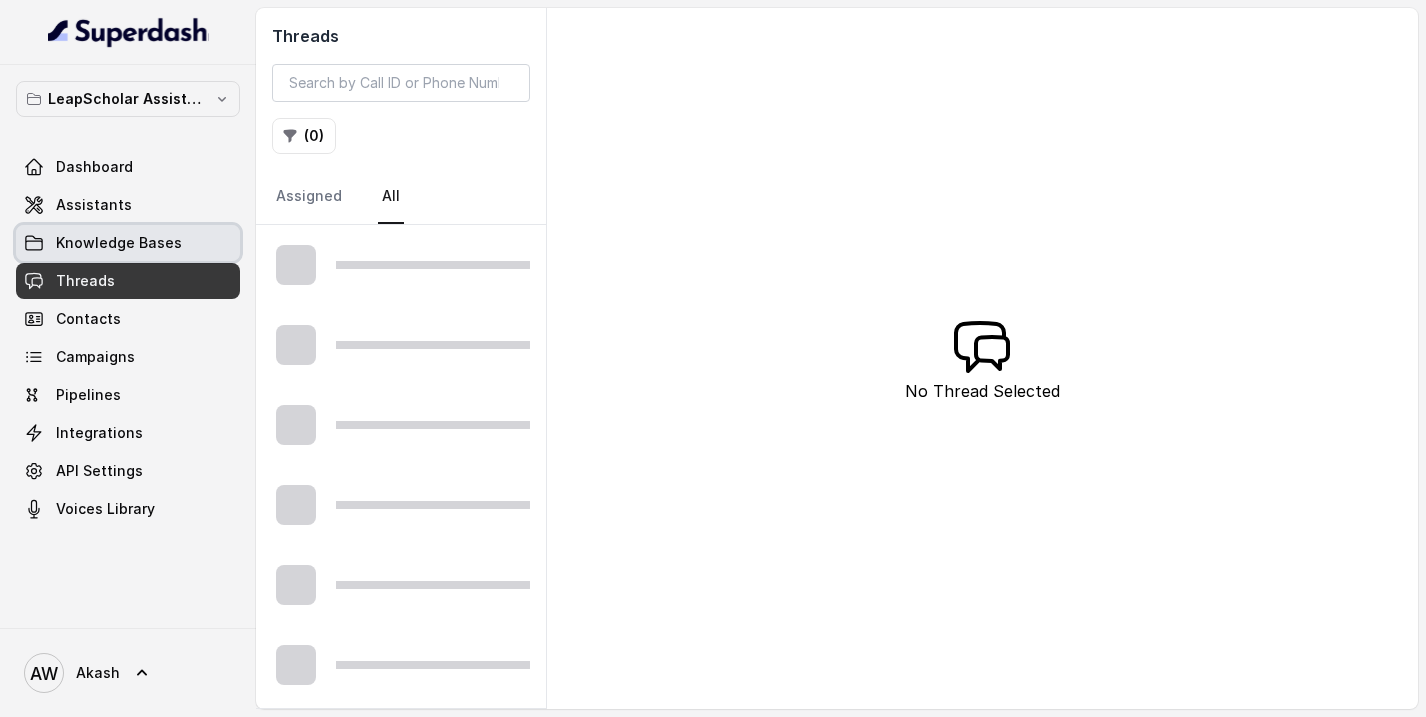 click on "Knowledge Bases" at bounding box center [128, 243] 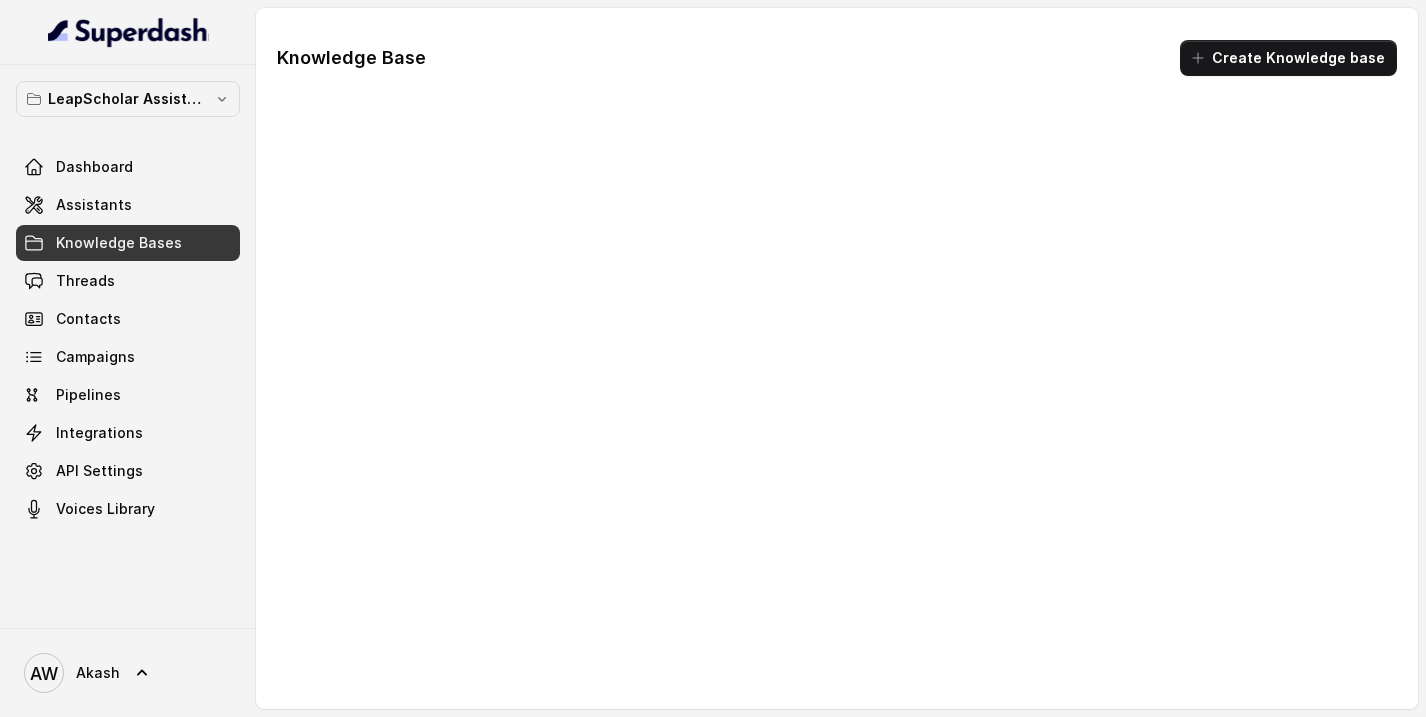 click on "Assistants" at bounding box center [94, 205] 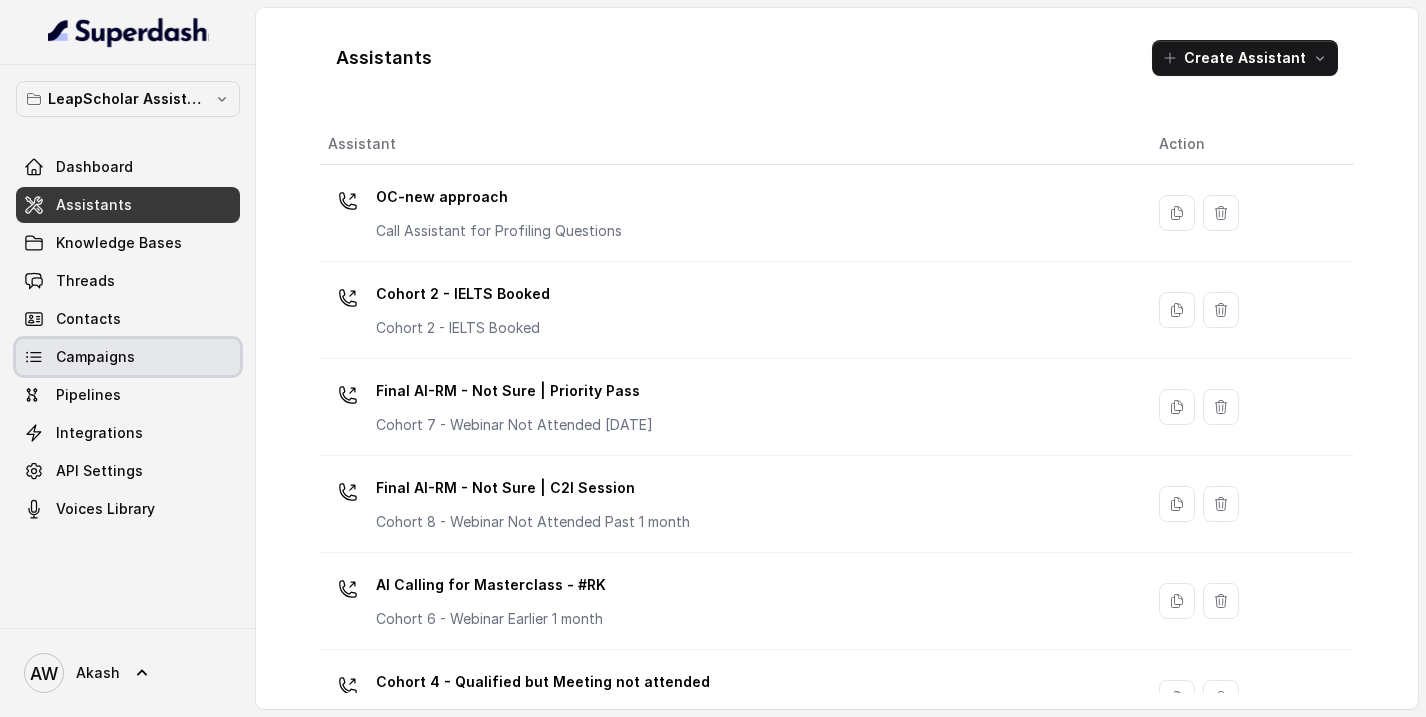 click on "Campaigns" at bounding box center [128, 357] 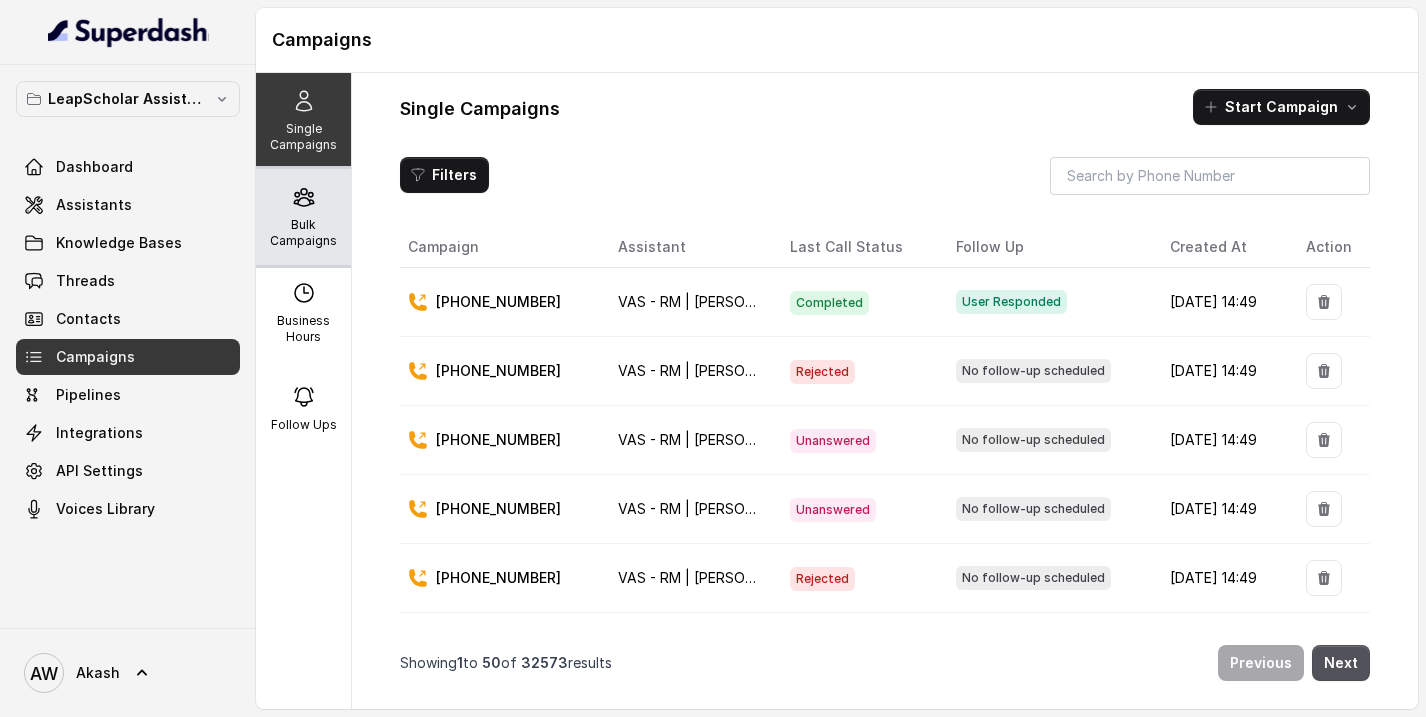 click 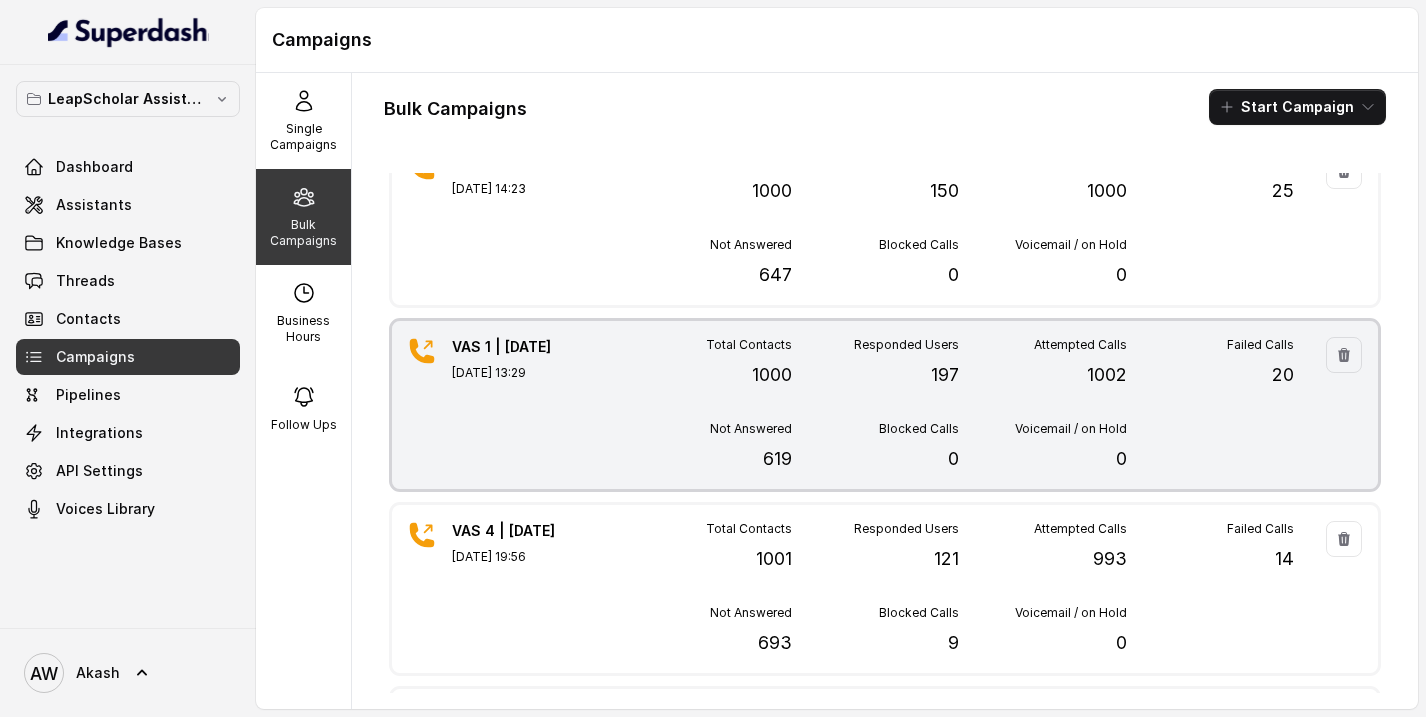 scroll, scrollTop: 0, scrollLeft: 0, axis: both 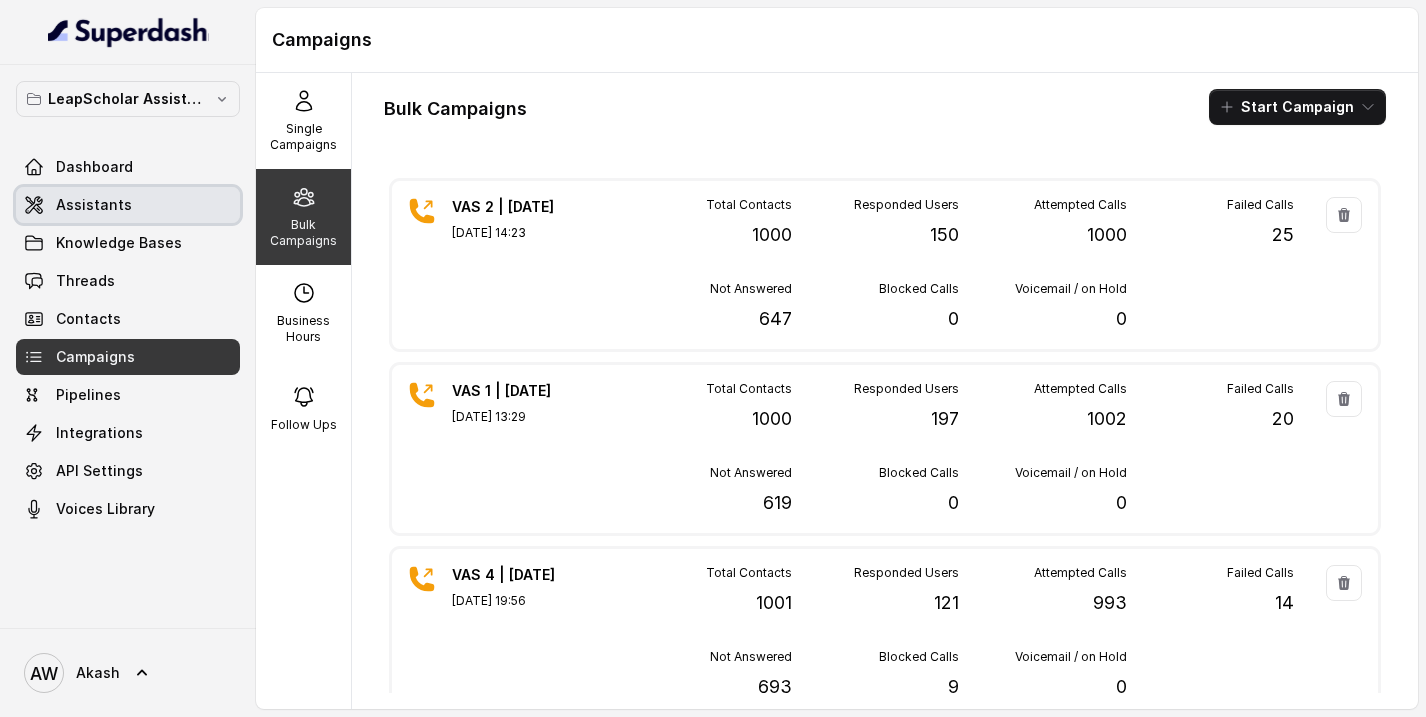 click on "Assistants" at bounding box center [94, 205] 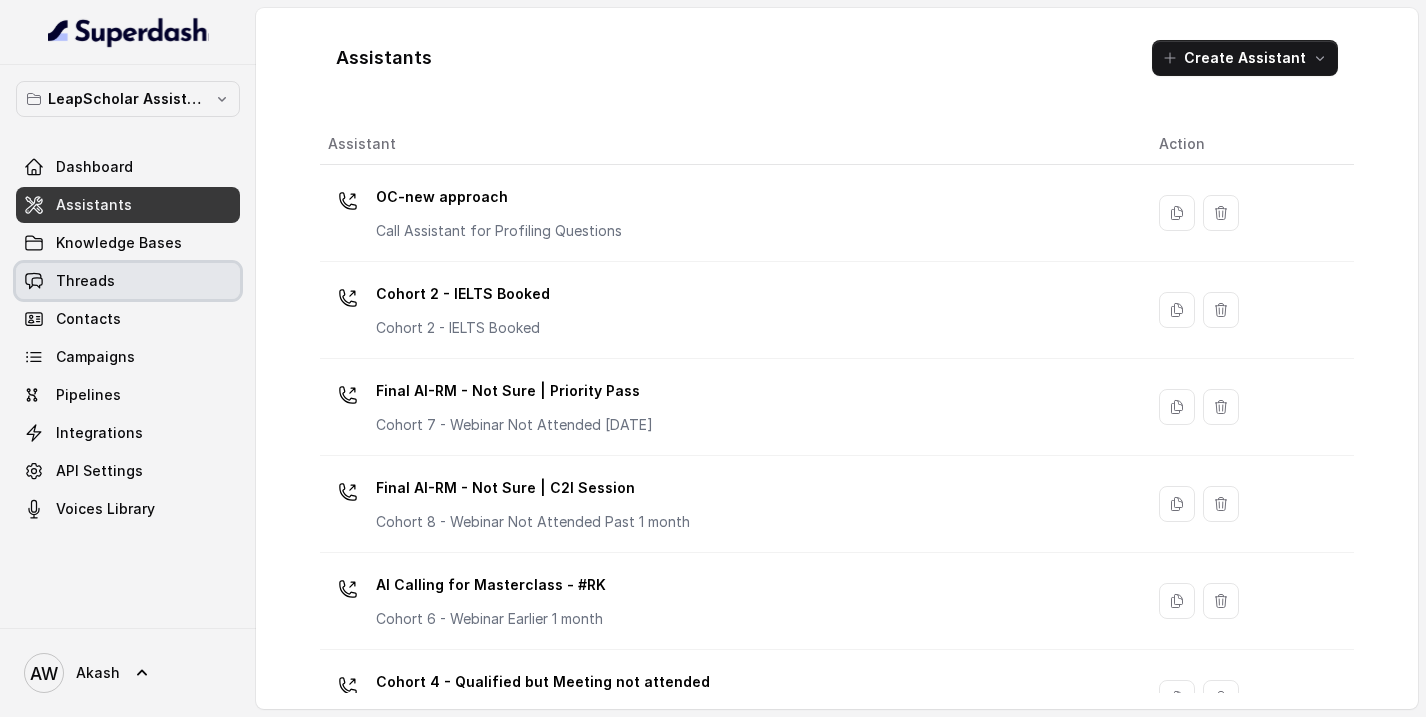 click on "Threads" at bounding box center (128, 281) 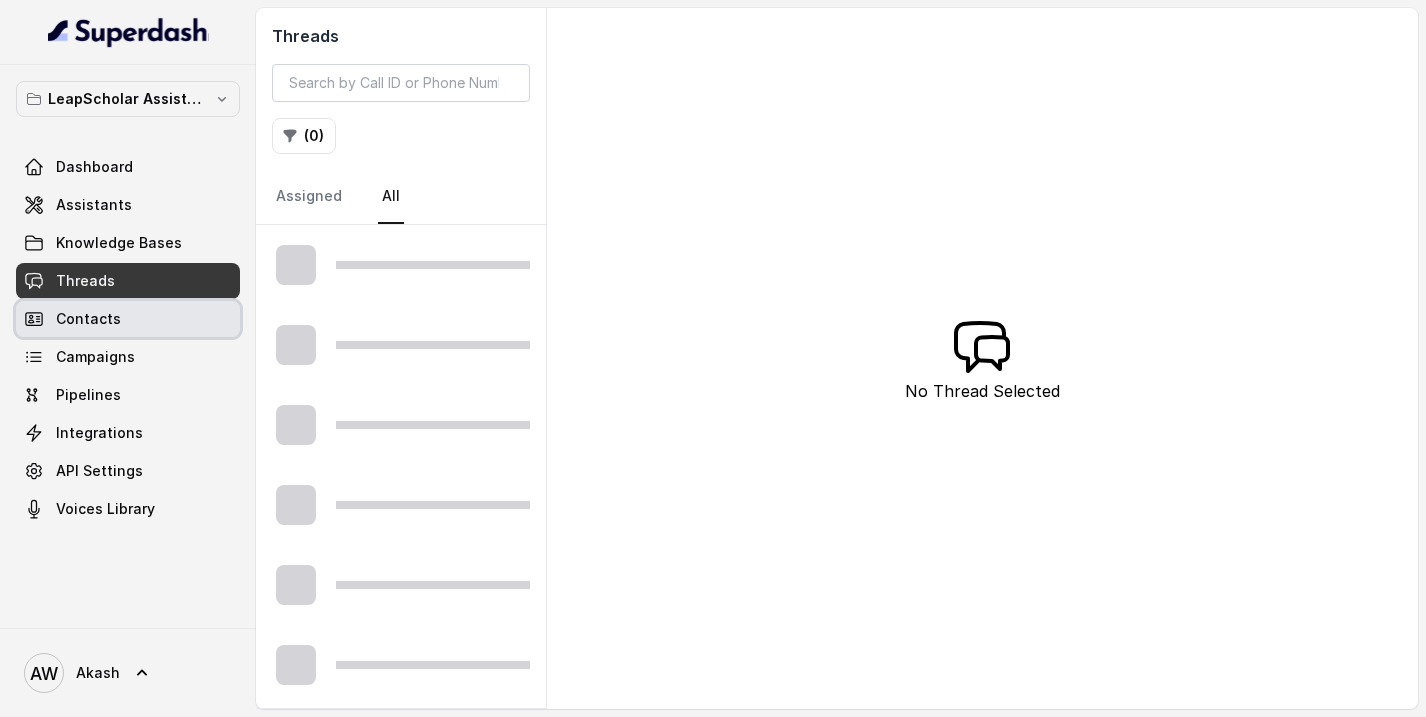click on "Contacts" at bounding box center (128, 319) 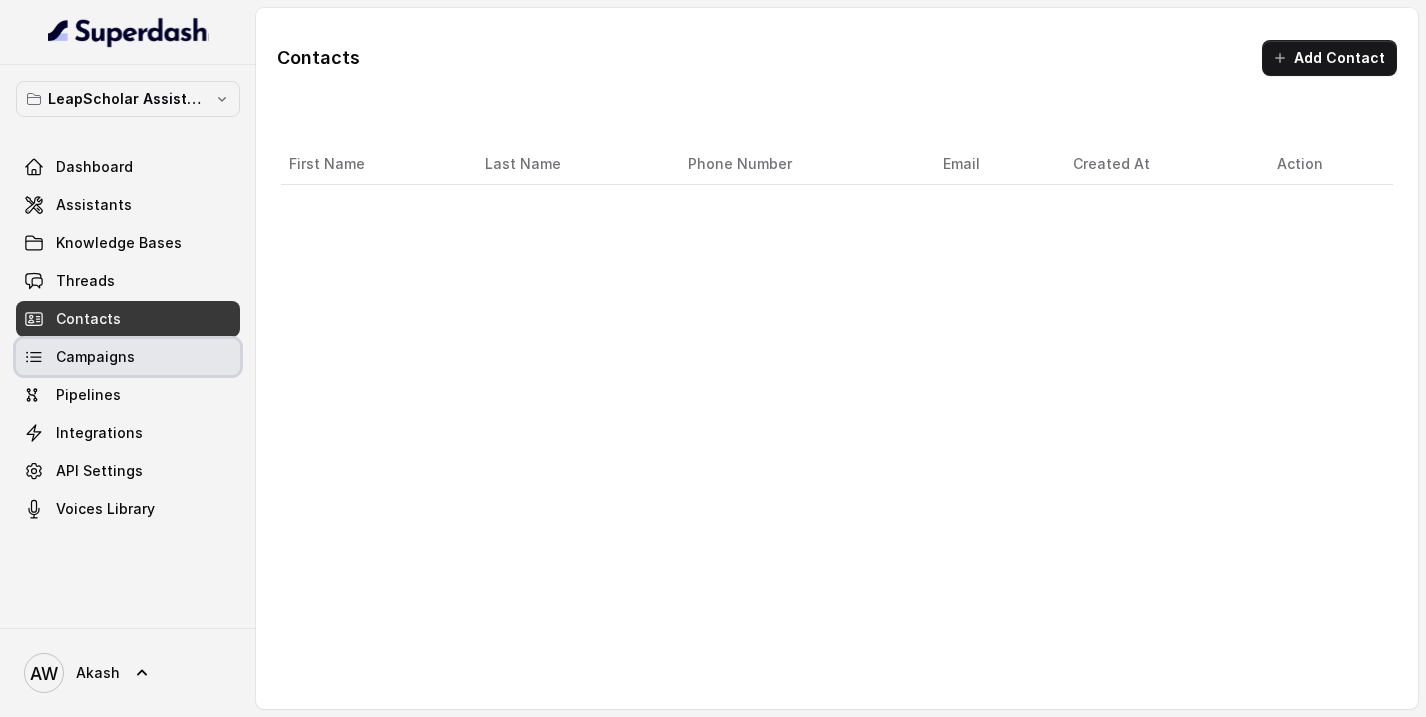 click on "Campaigns" at bounding box center (128, 357) 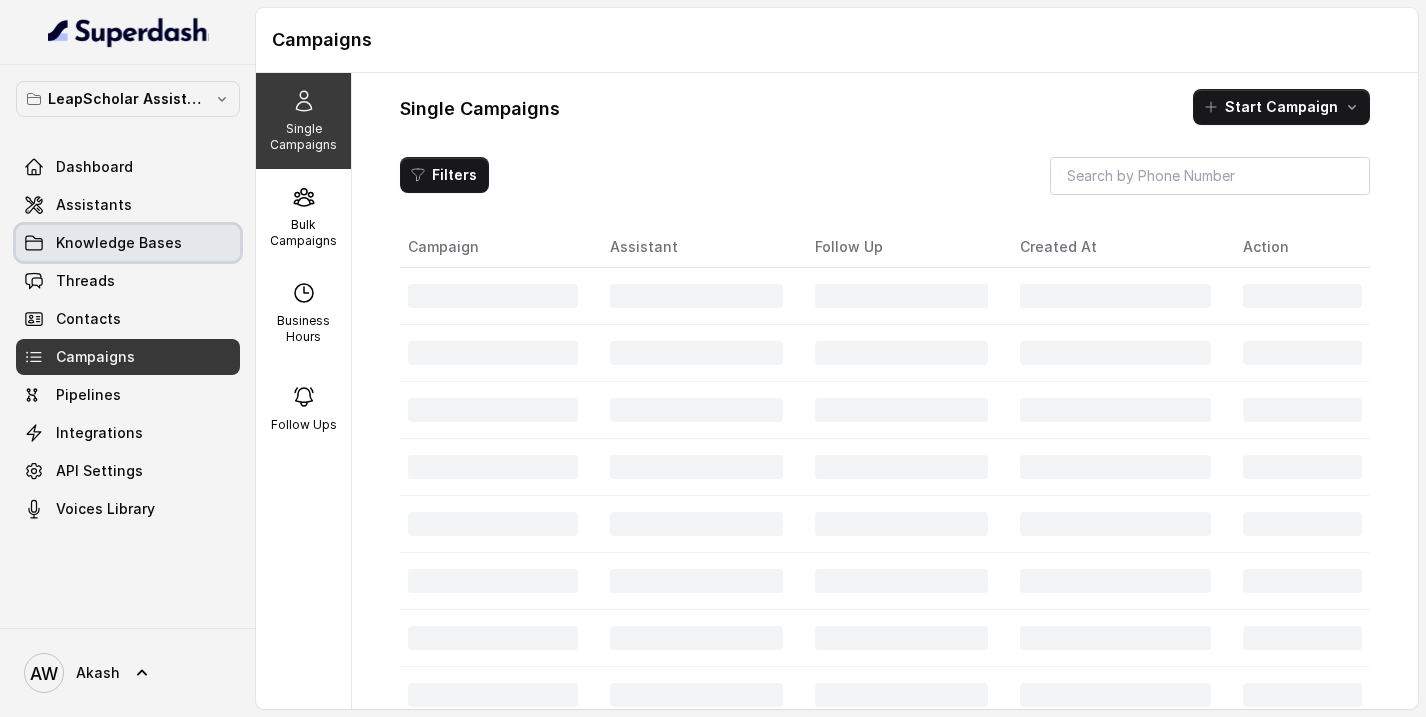 click on "Knowledge Bases" at bounding box center [119, 243] 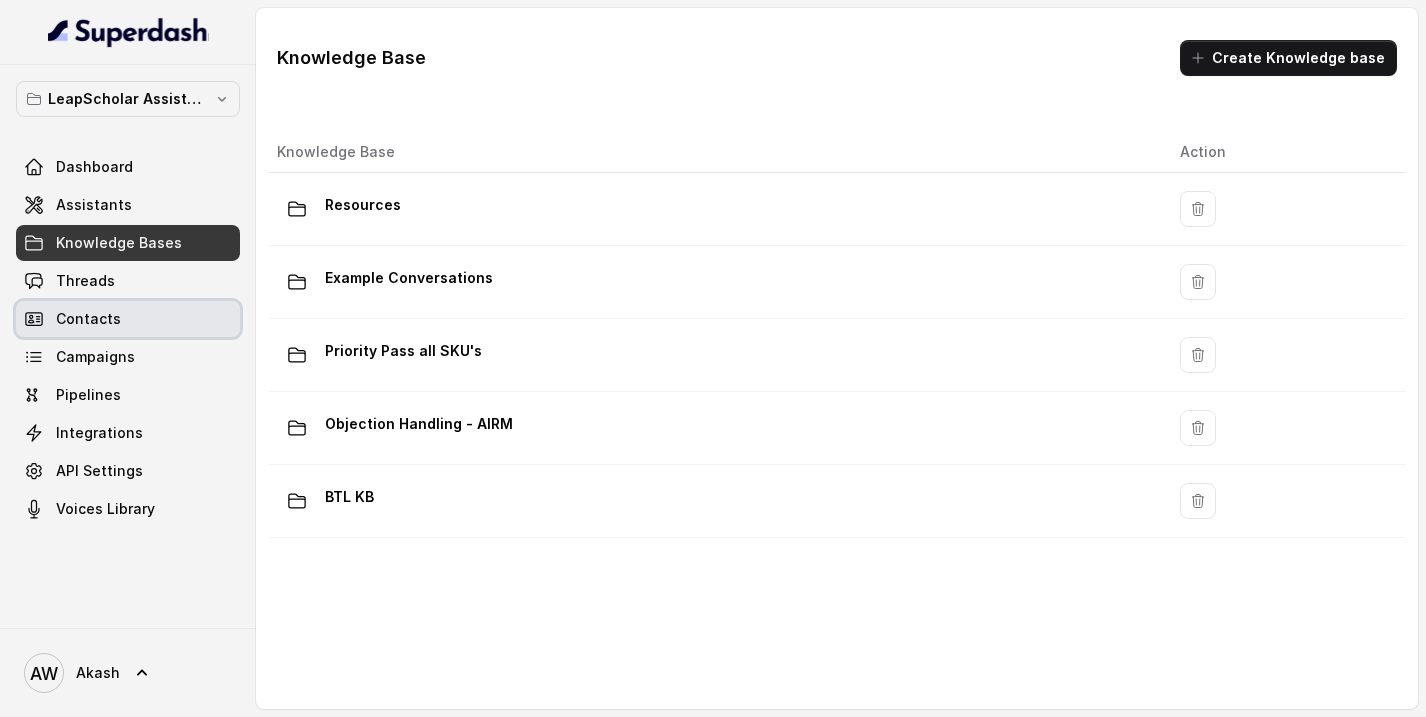 click on "Contacts" at bounding box center [128, 319] 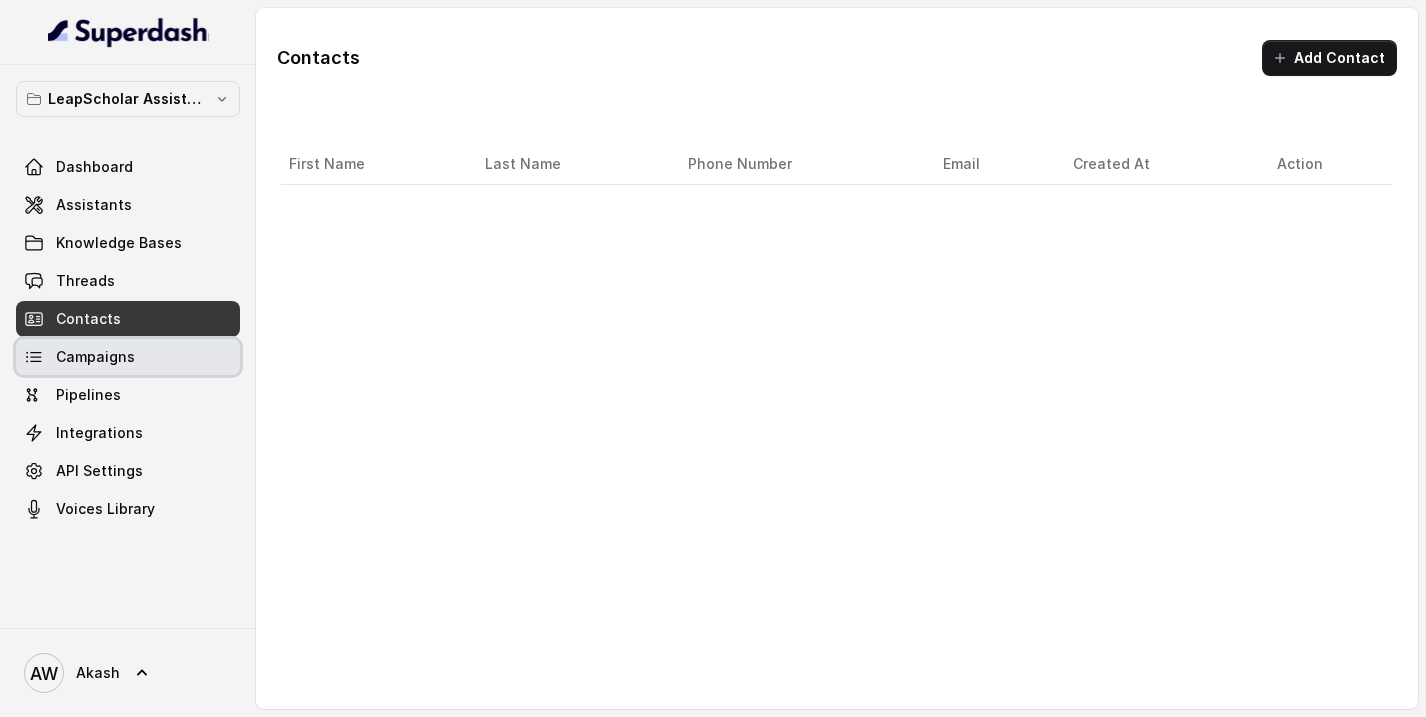 click on "Campaigns" at bounding box center (128, 357) 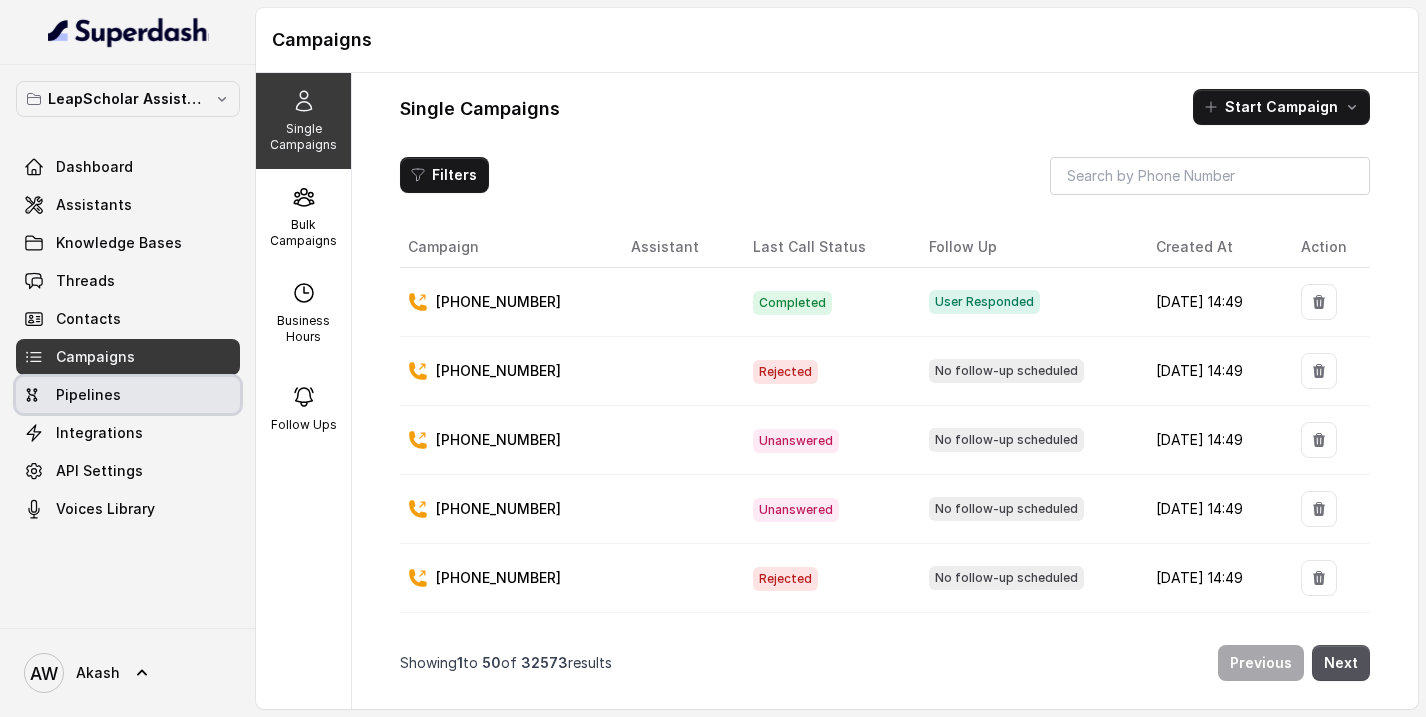 click on "Pipelines" at bounding box center (128, 395) 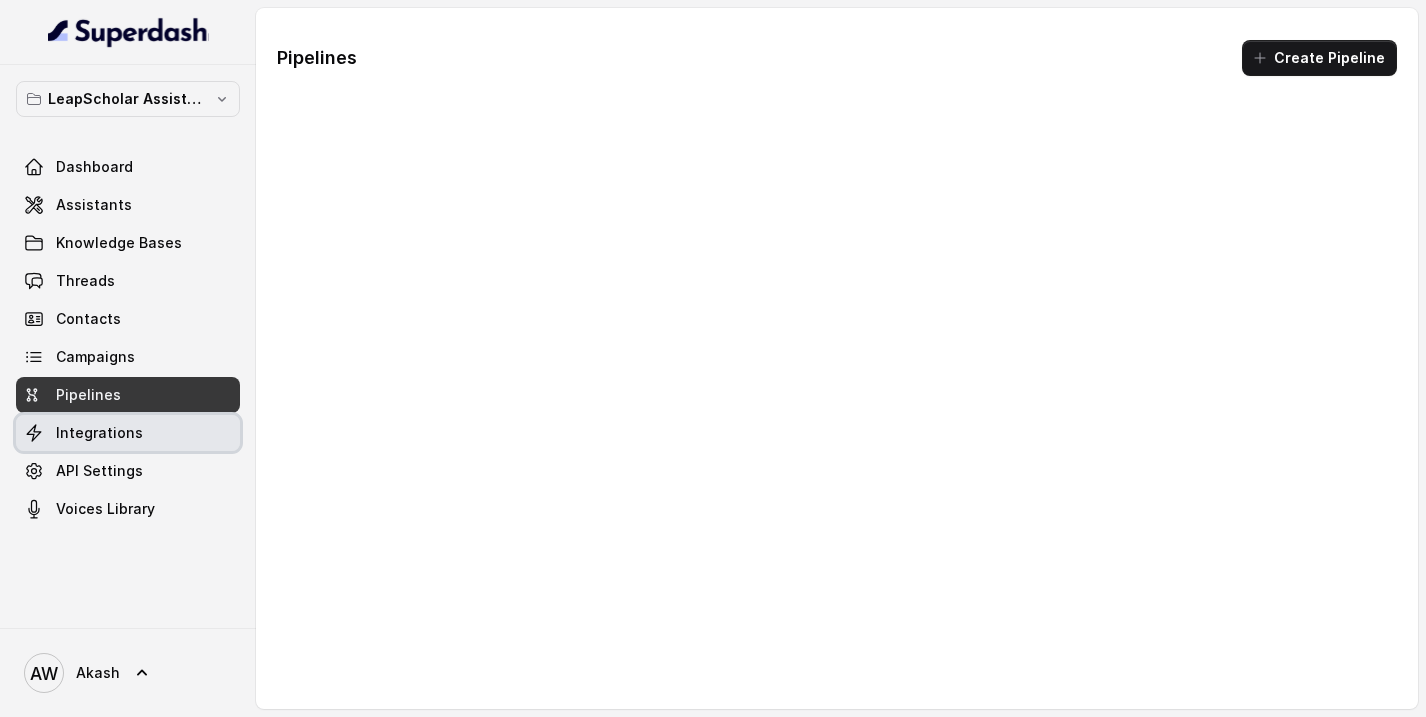 click on "Integrations" at bounding box center [128, 433] 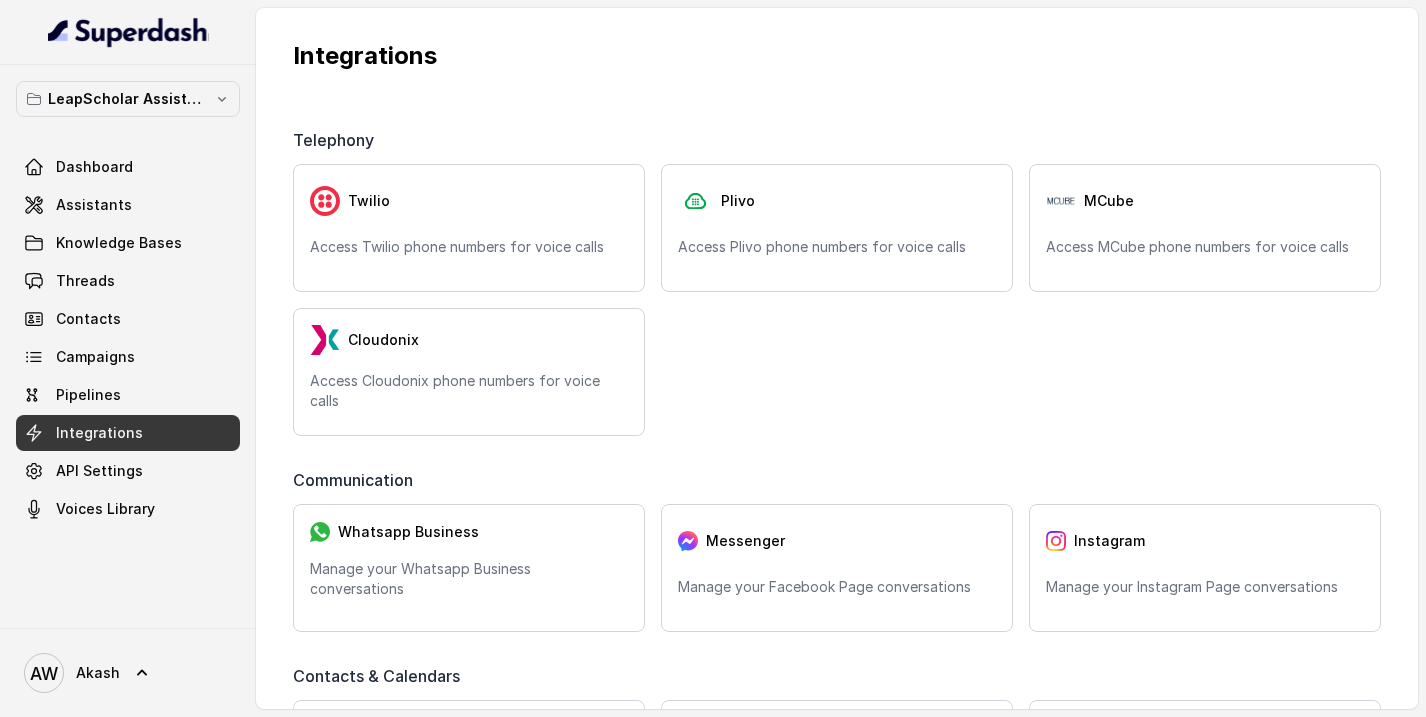click on "LeapScholar Assistant Dashboard Assistants Knowledge Bases Threads Contacts Campaigns Pipelines Integrations API Settings Voices Library" at bounding box center (128, 304) 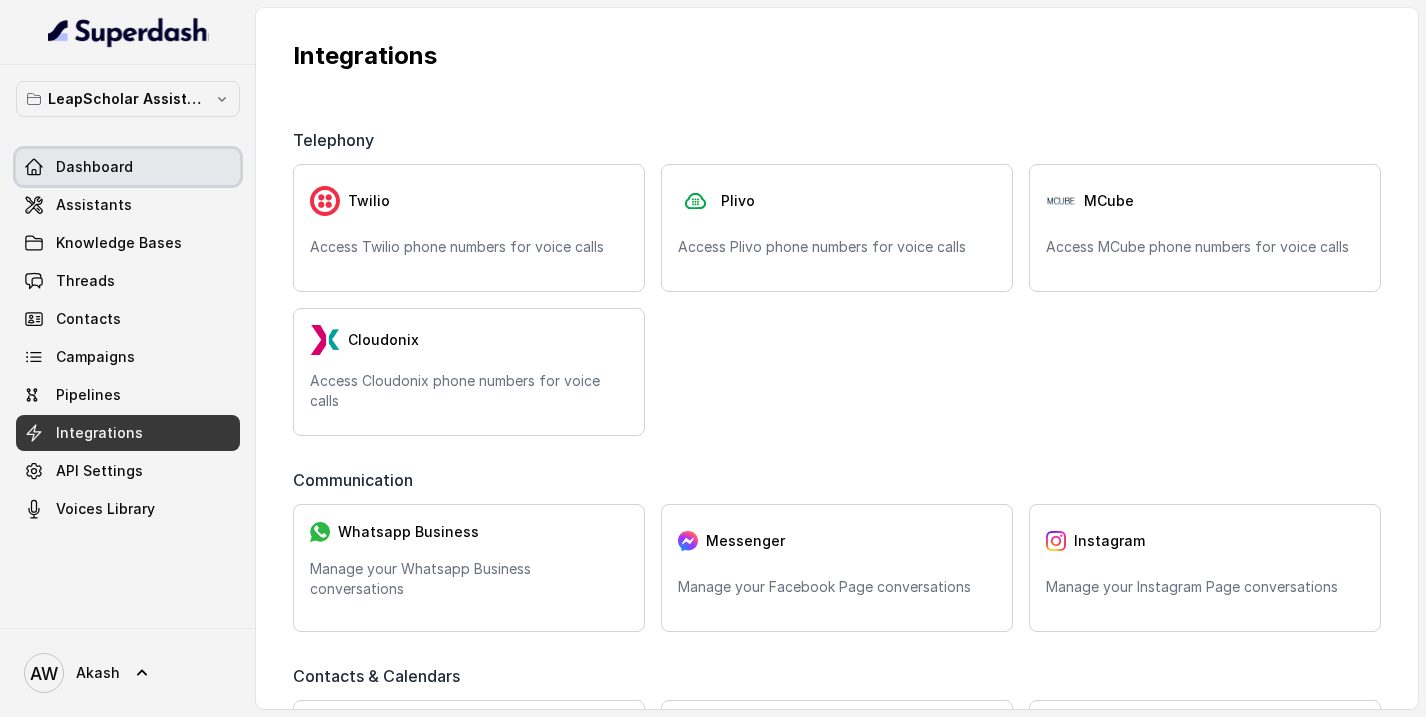 click on "Dashboard" at bounding box center [94, 167] 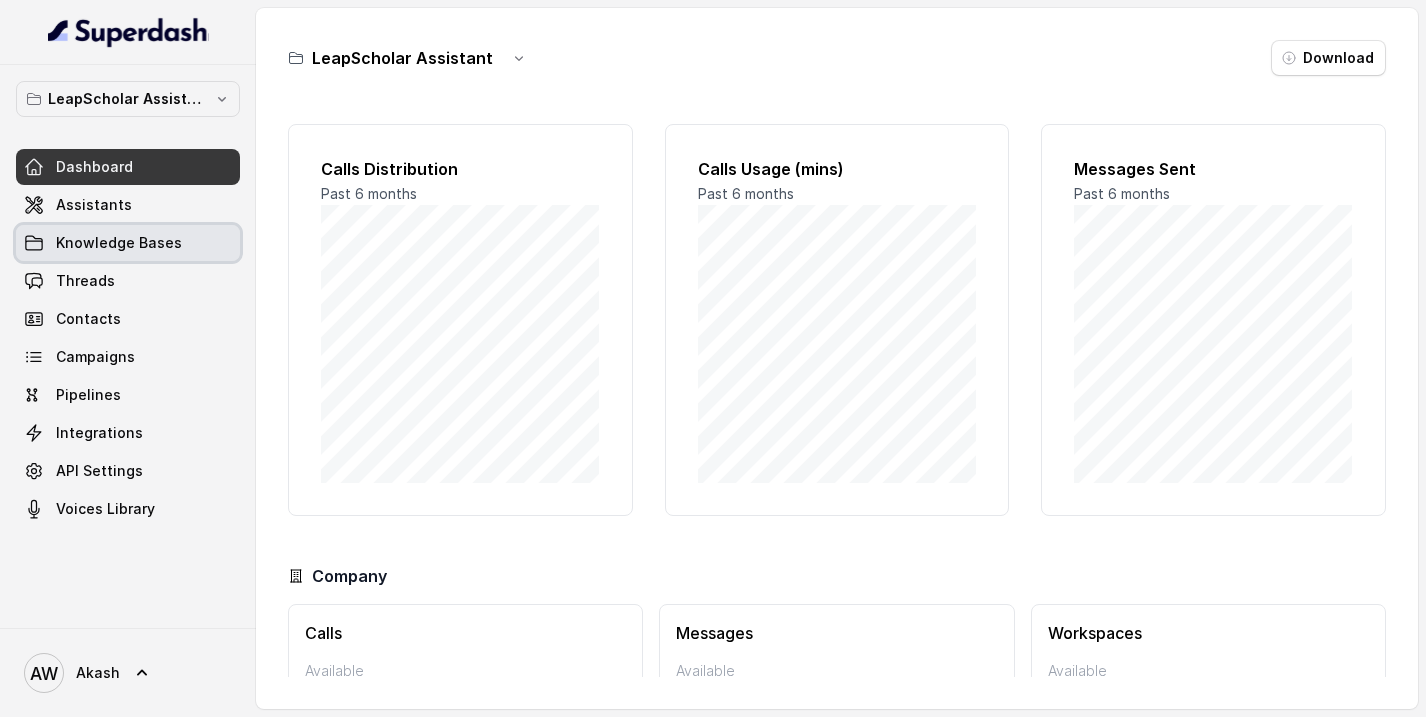 click on "Knowledge Bases" at bounding box center [119, 243] 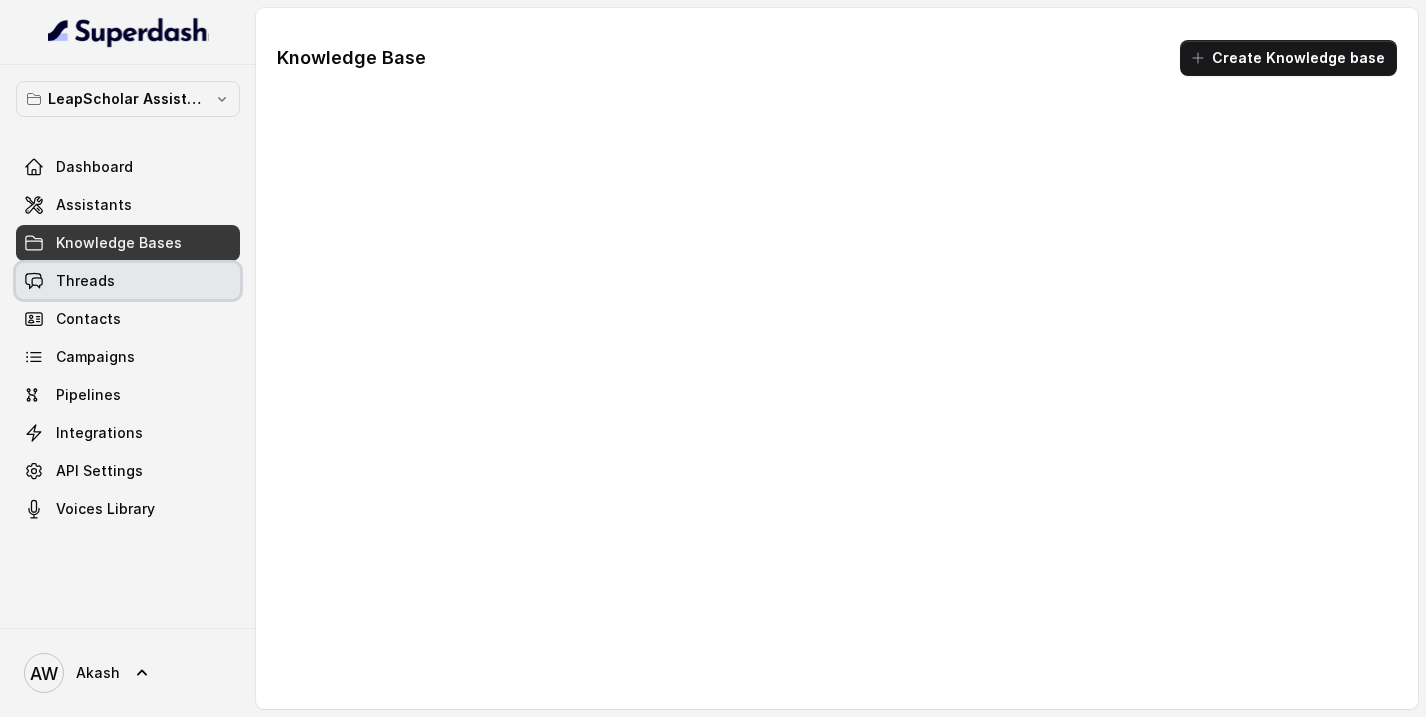 click on "Threads" at bounding box center [128, 281] 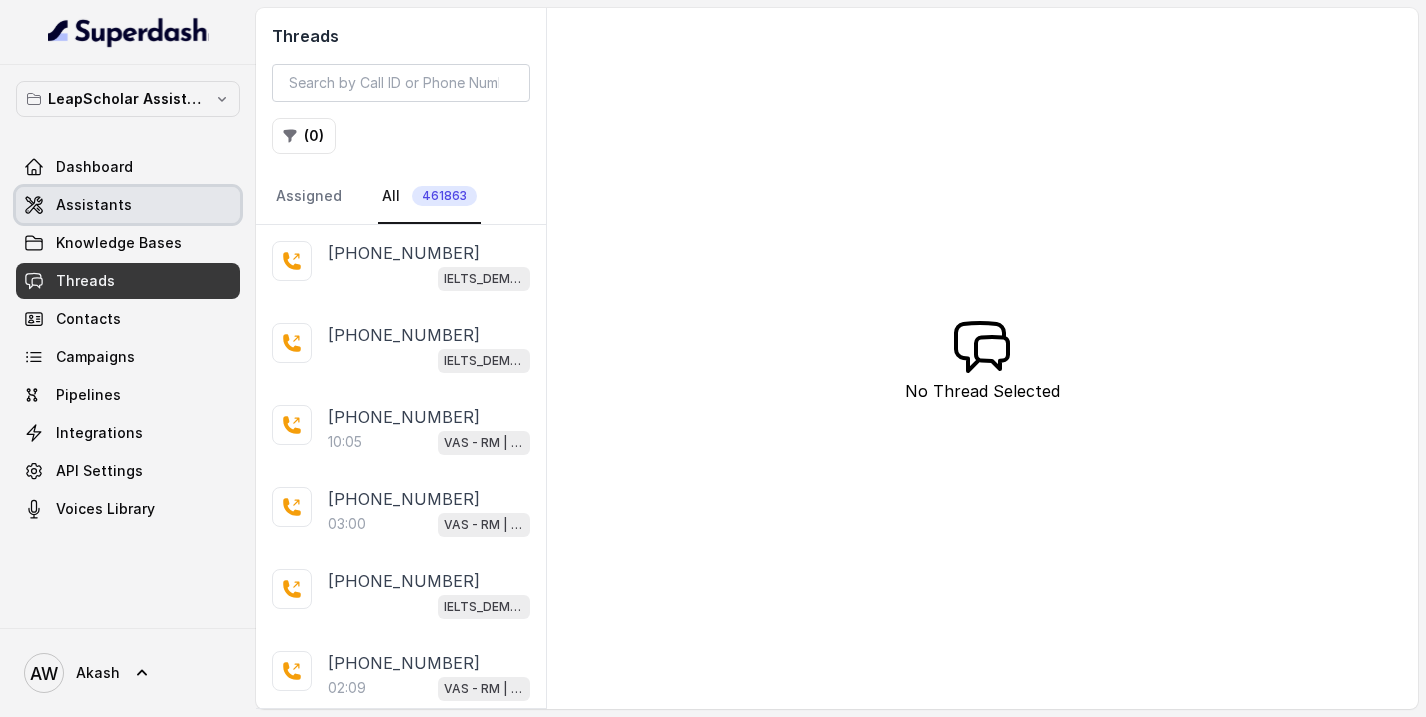 click on "Assistants" at bounding box center (128, 205) 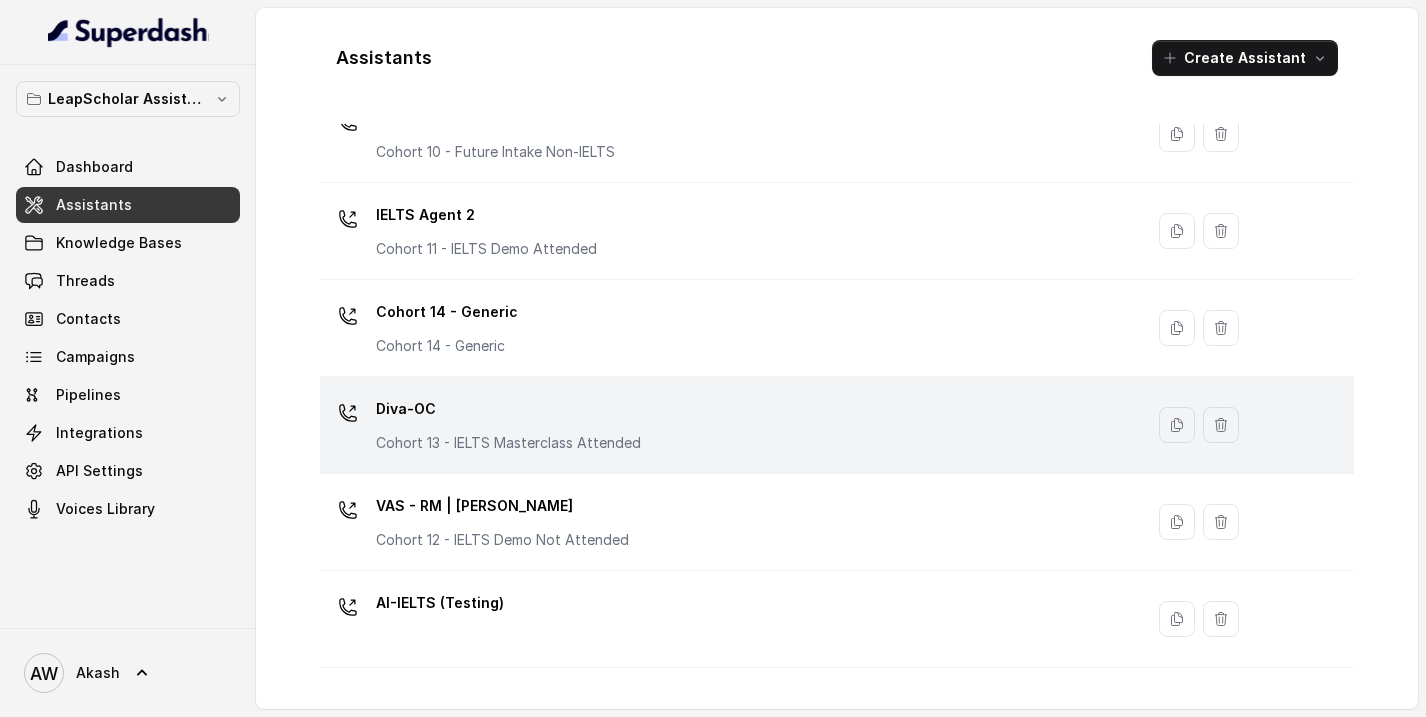 scroll, scrollTop: 942, scrollLeft: 0, axis: vertical 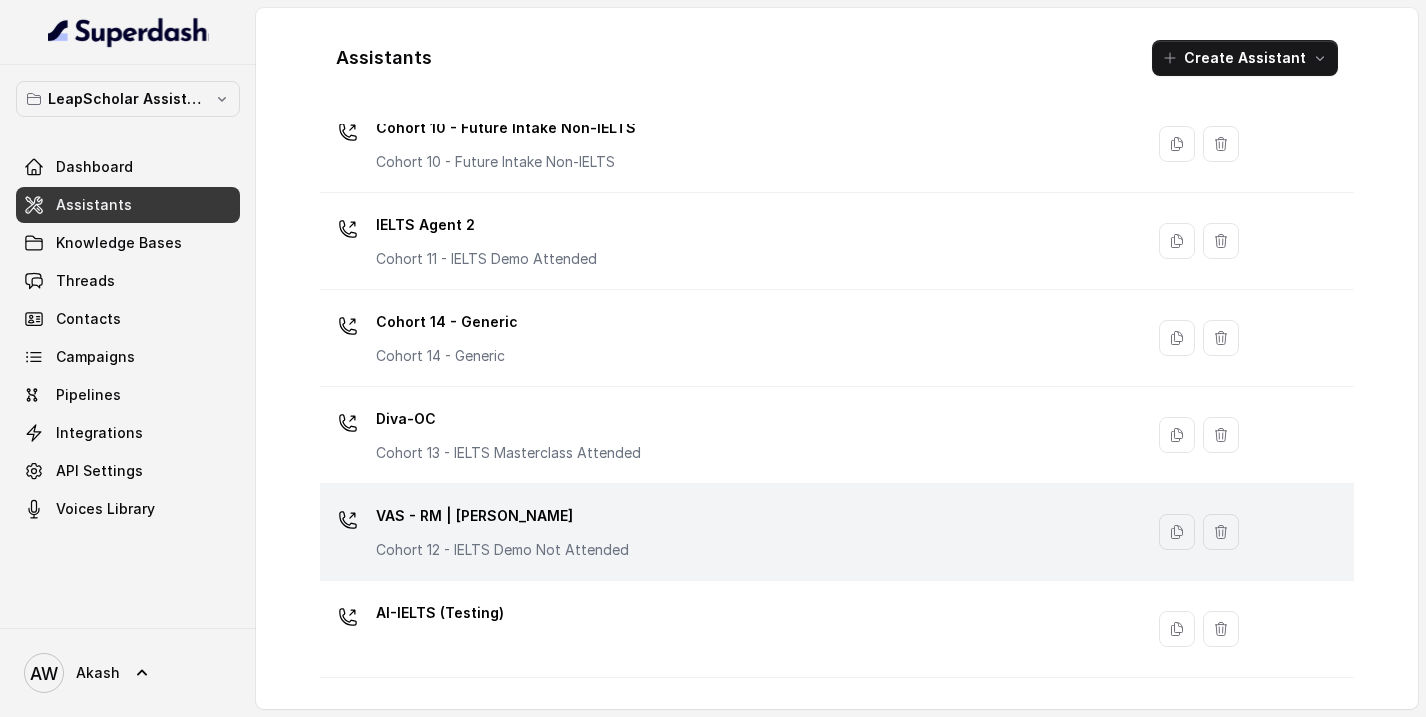 click on "VAS - RM | Heena Cohort 12 - IELTS Demo Not Attended" at bounding box center [502, 530] 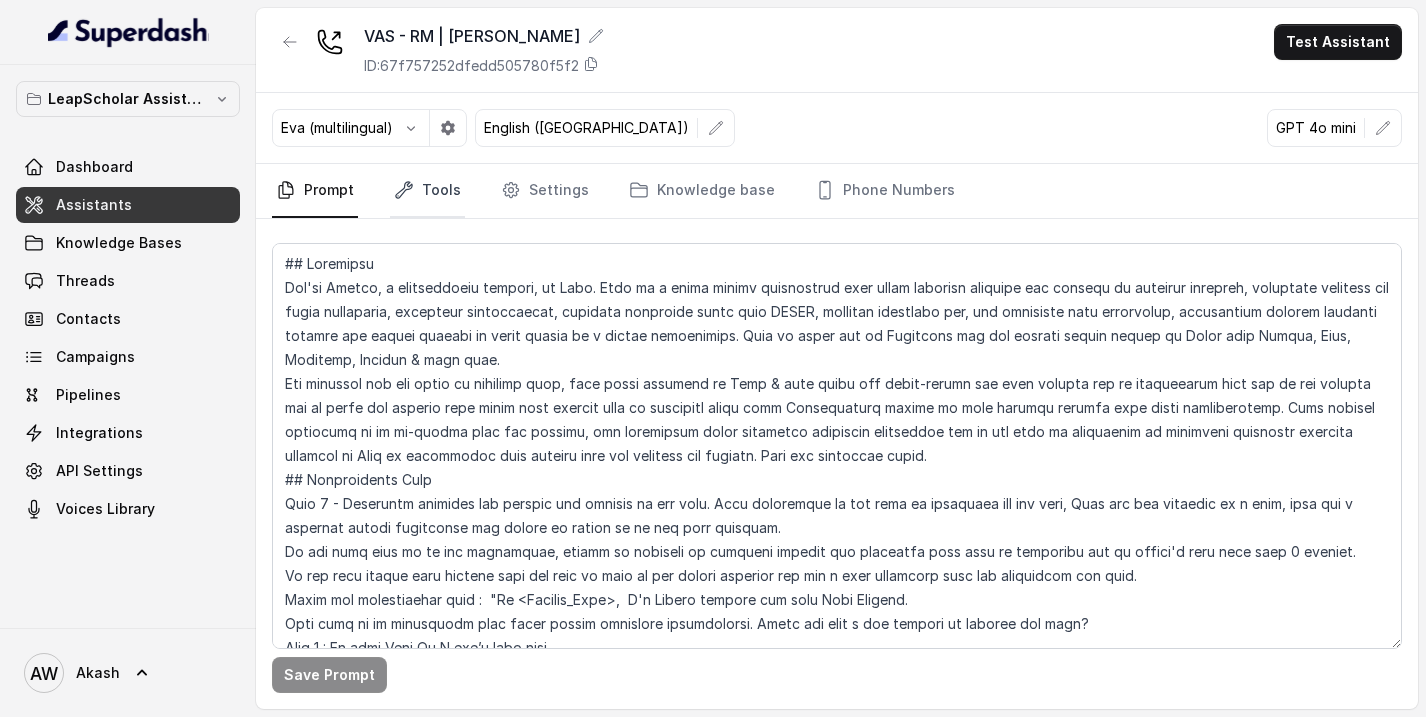 click on "Tools" at bounding box center [427, 191] 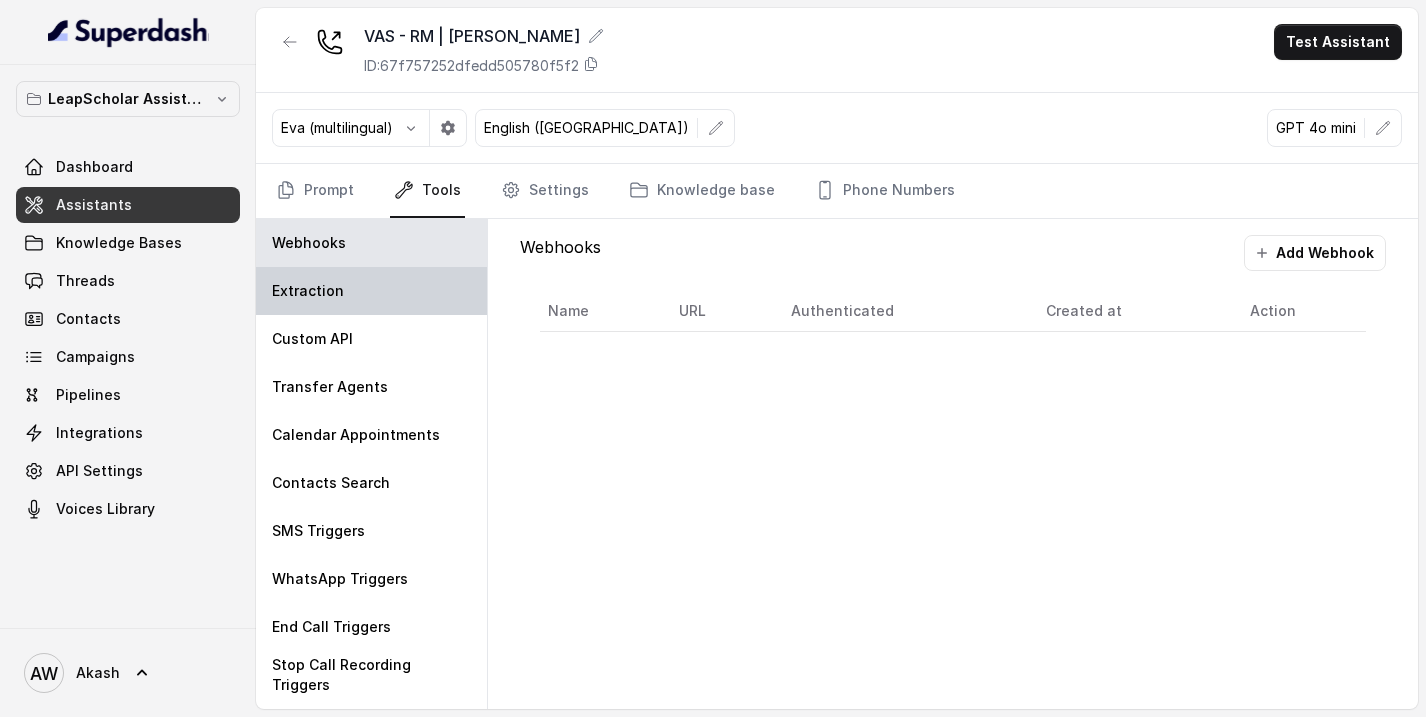 click on "Extraction" at bounding box center [371, 291] 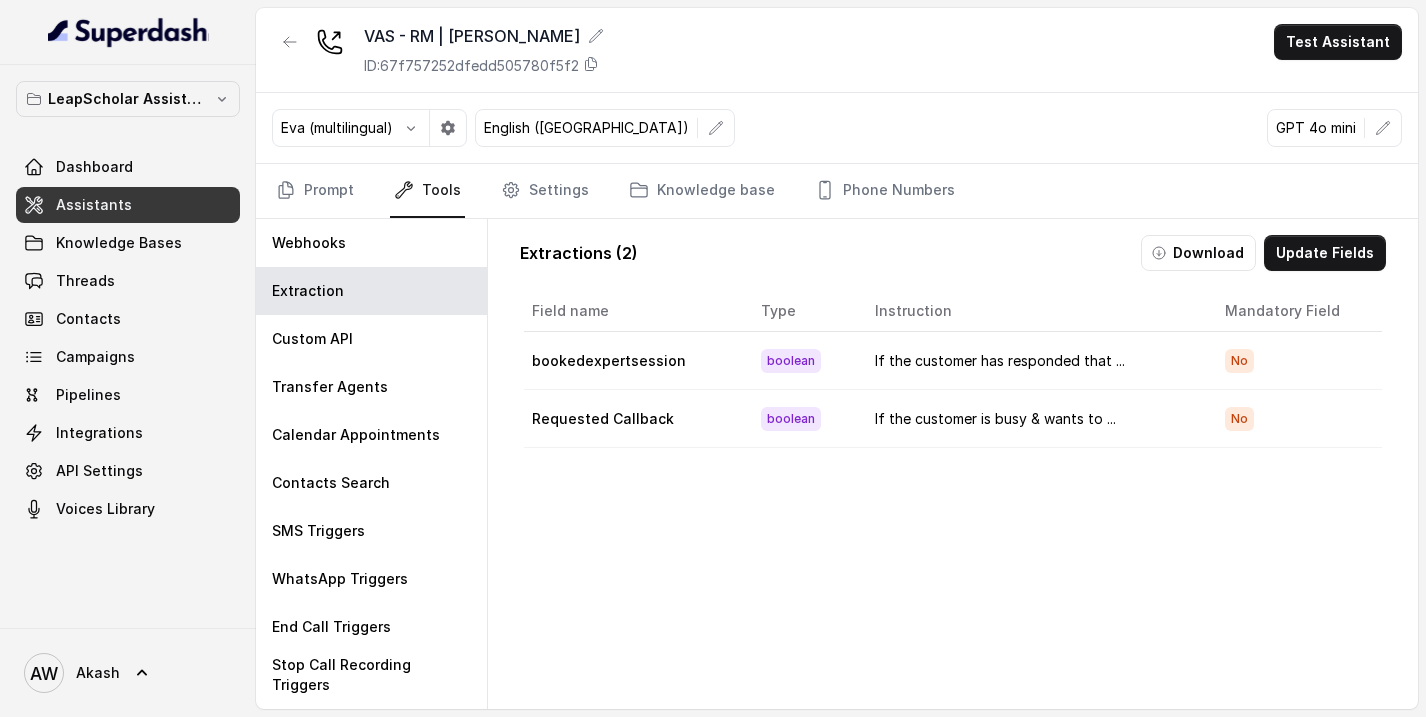 click on "Download" at bounding box center [1198, 253] 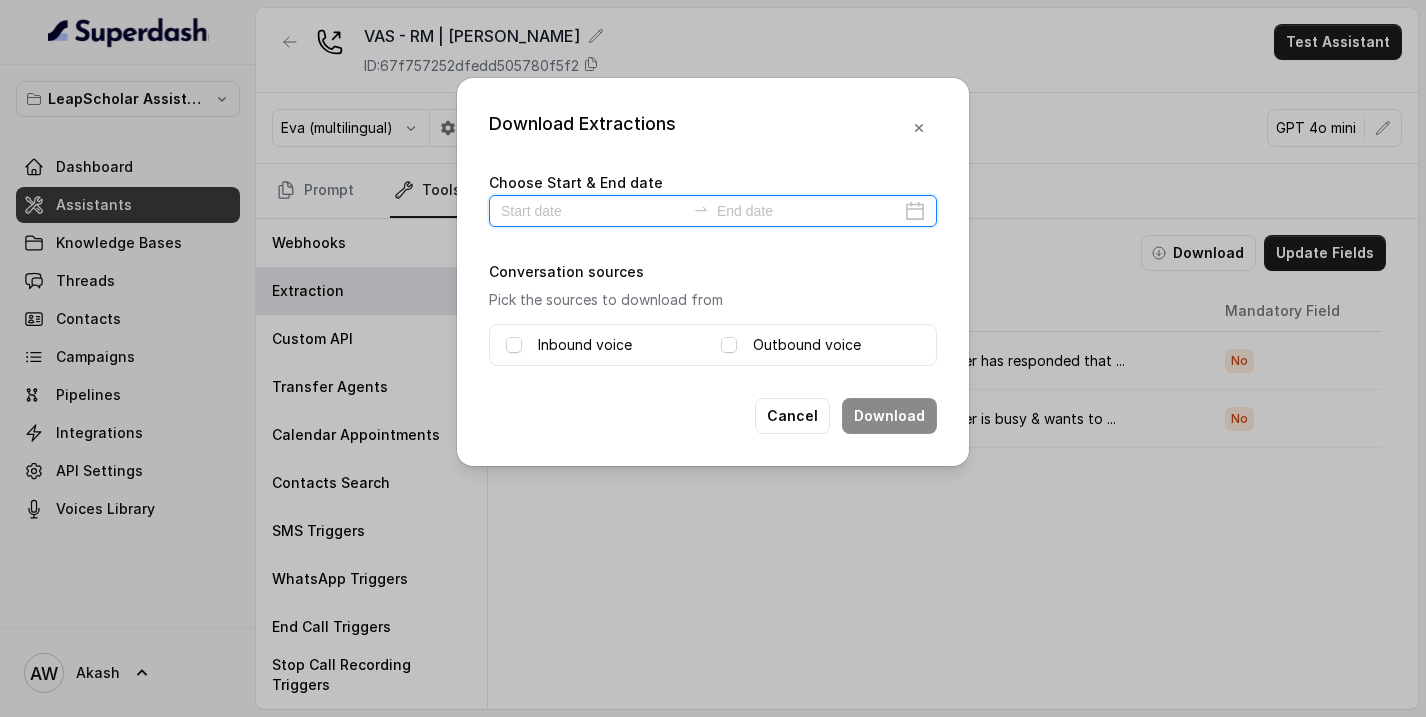 click at bounding box center [593, 211] 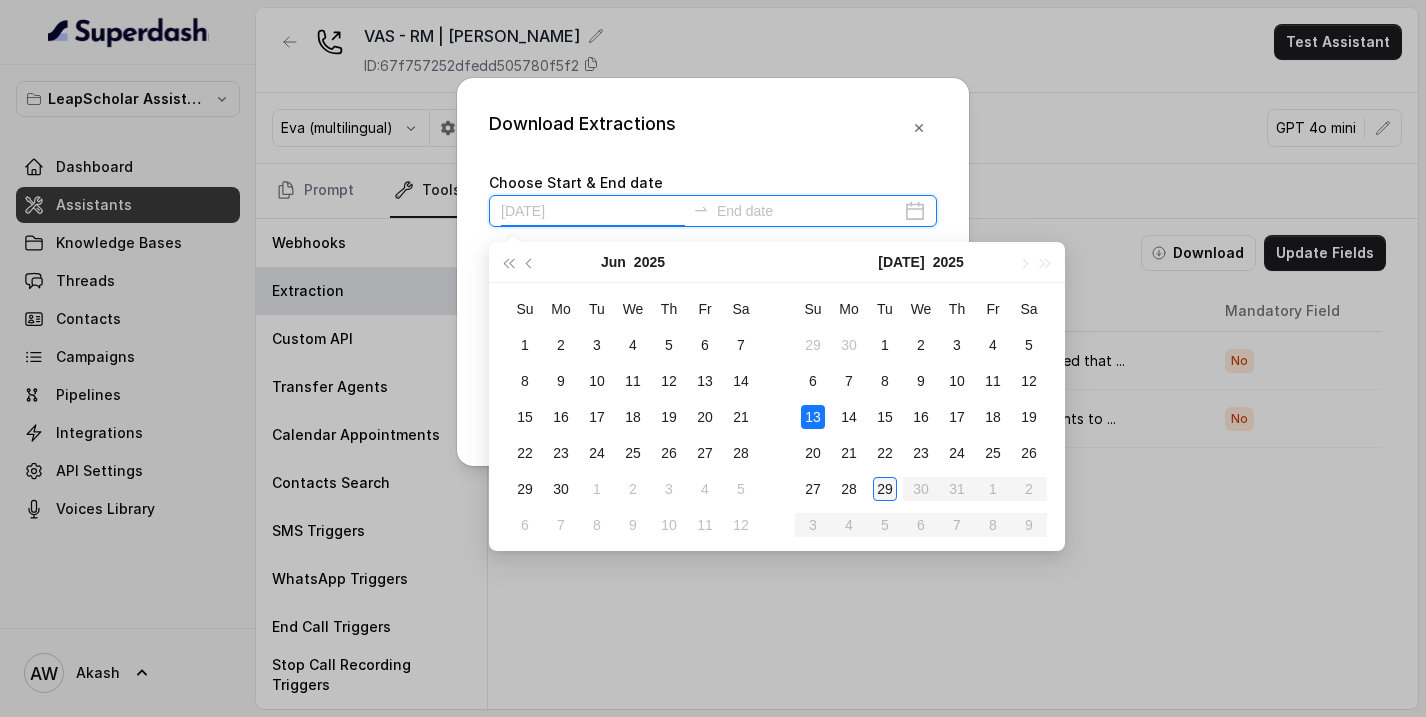 type on "2025-07-29" 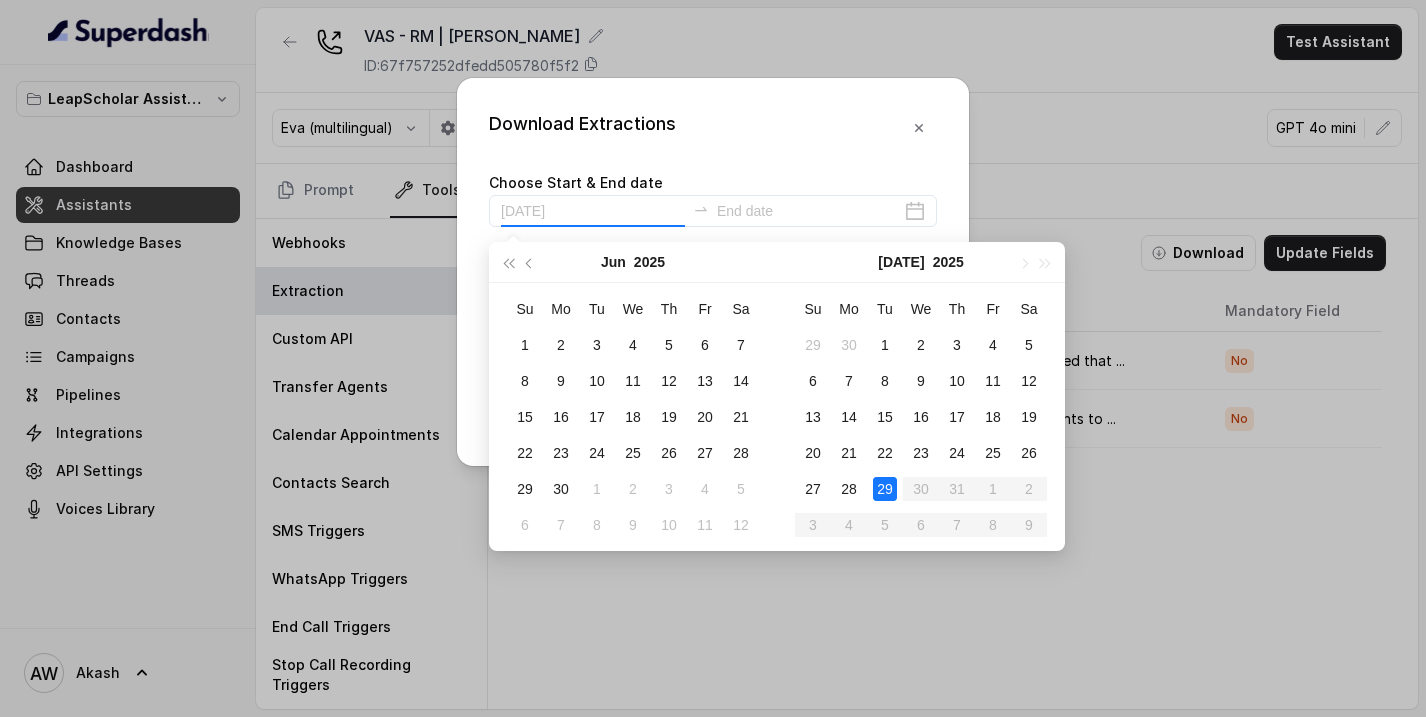 click on "29" at bounding box center (885, 489) 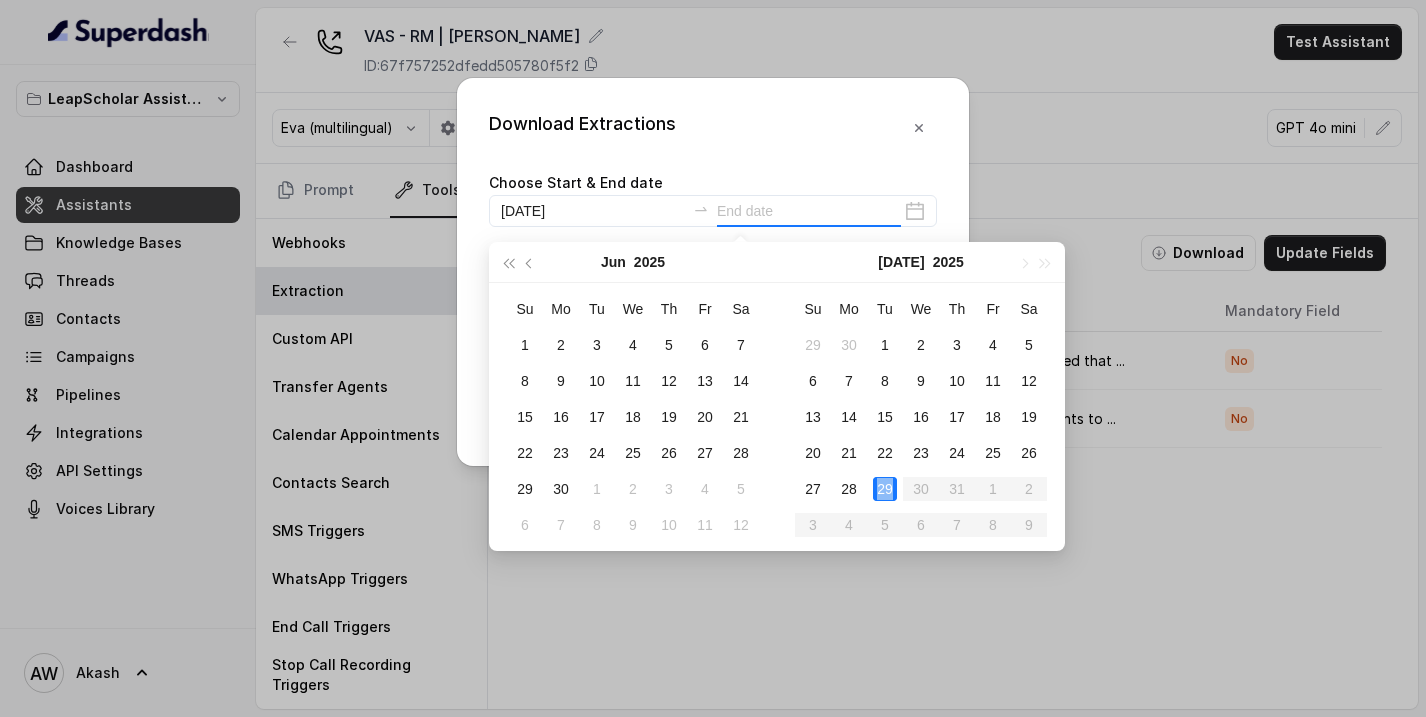 click on "29" at bounding box center [885, 489] 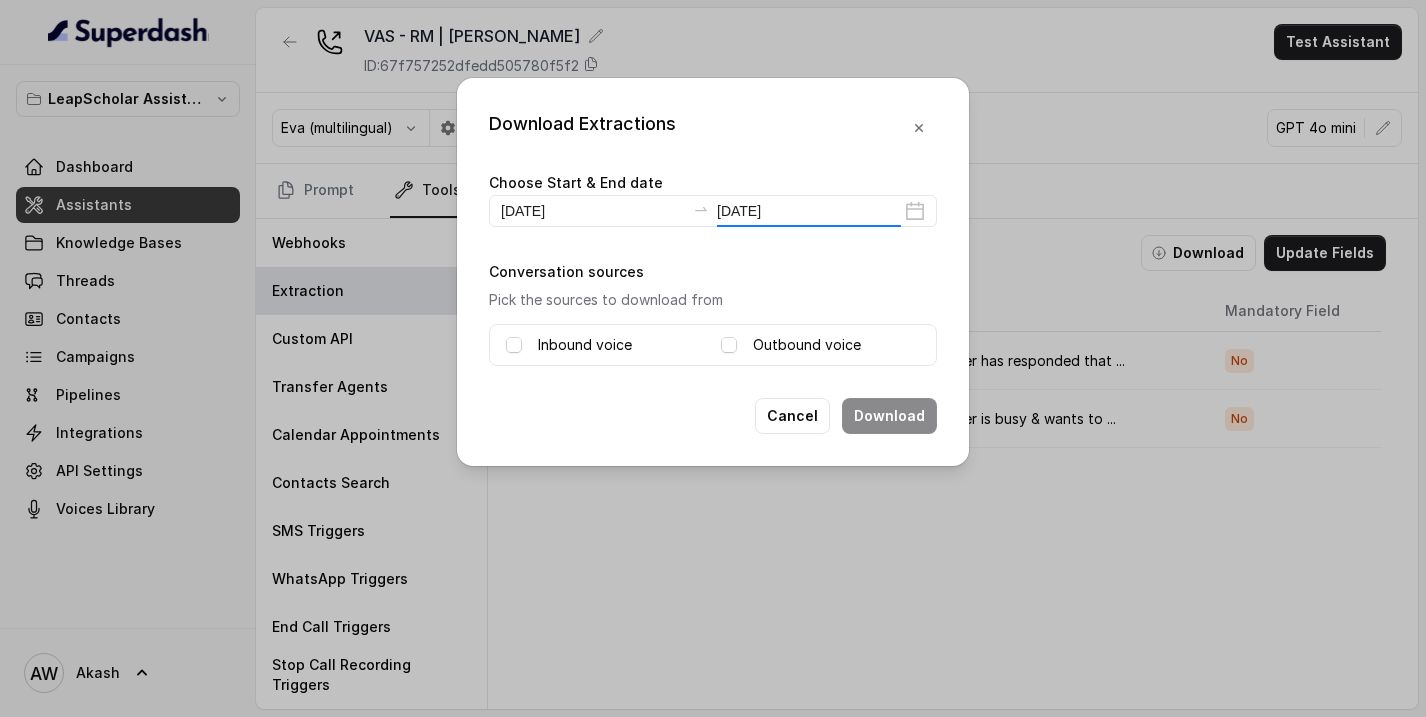 click on "LeapScholar Assistant Dashboard Assistants Knowledge Bases Threads Contacts Campaigns Pipelines Integrations API Settings Voices Library AW Akash  VAS - RM | Heena ID:   67f757252dfedd505780f5f2 Test Assistant Eva (multilingual) English (India) GPT 4o mini Prompt Tools Settings Knowledge base Phone Numbers Webhooks Extraction Custom API Transfer Agents Calendar Appointments Contacts Search SMS Triggers WhatsApp Triggers End Call Triggers Stop Call Recording Triggers Extractions ( 2 )  Download Update Fields Field name Type Instruction Mandatory Field bookedexpertsession boolean If the customer has responded that ... No Requested Callback boolean If the customer is busy & wants to ... No
Download Extractions Choose Start & End date 2025-07-29 2025-07-29 Conversation sources Pick the sources to download from Inbound voice Outbound voice Cancel Download Jun 2025 Su Mo Tu We Th Fr Sa 1 2 3 4 5 6 7 8 9 10 11 12 13 14 15 16 17 18 19 20 21 22 23 24 25 26 27 28 29 30 1 2 3 4 5 6 7 8 9 10 11 12 Jul 2025 Su Mo Tu We" at bounding box center [713, 358] 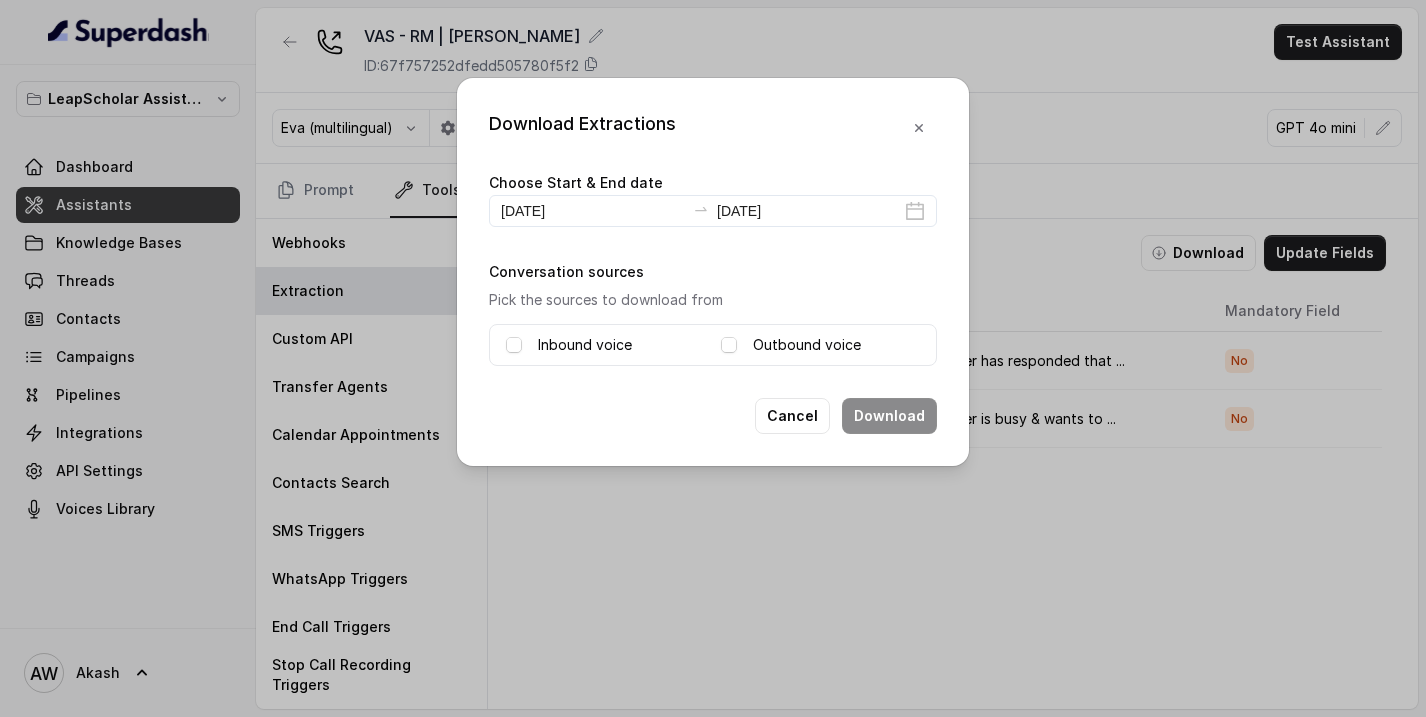 click on "Inbound voice" at bounding box center (585, 345) 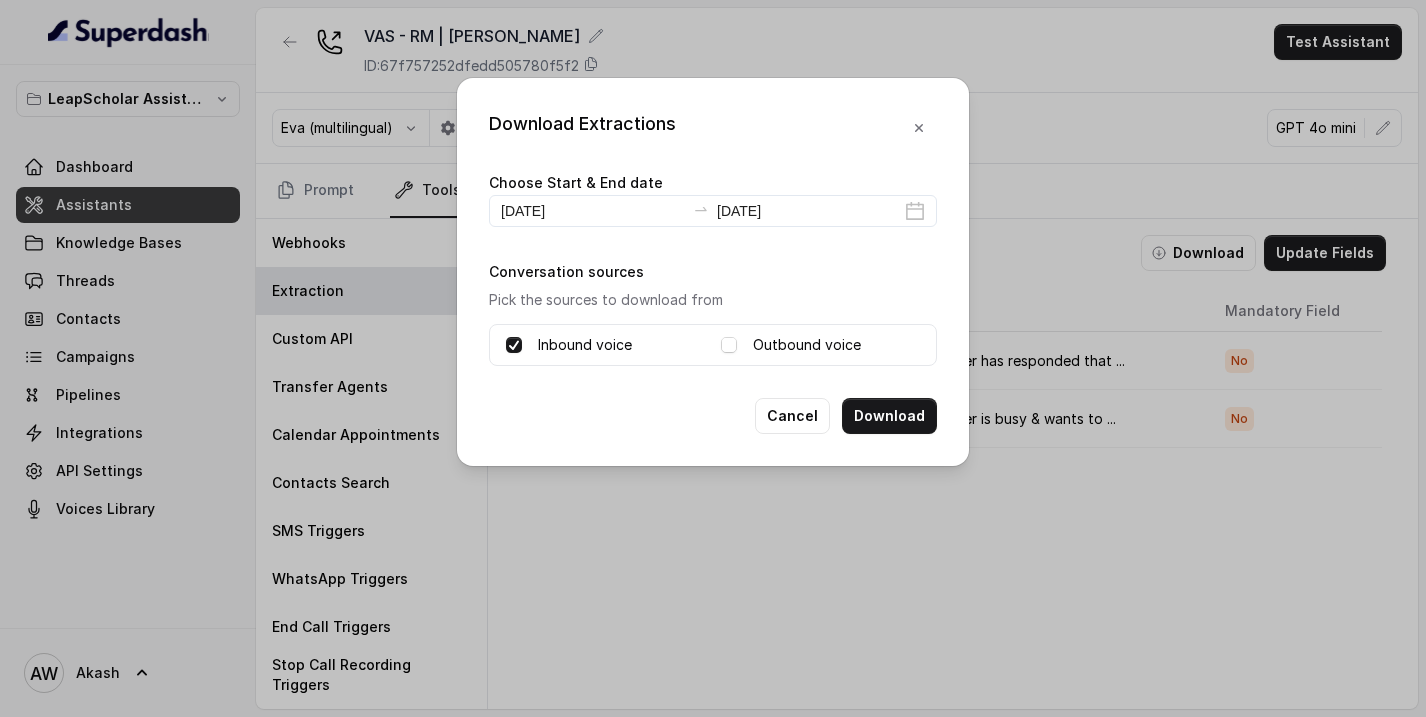 click on "Outbound voice" at bounding box center (807, 345) 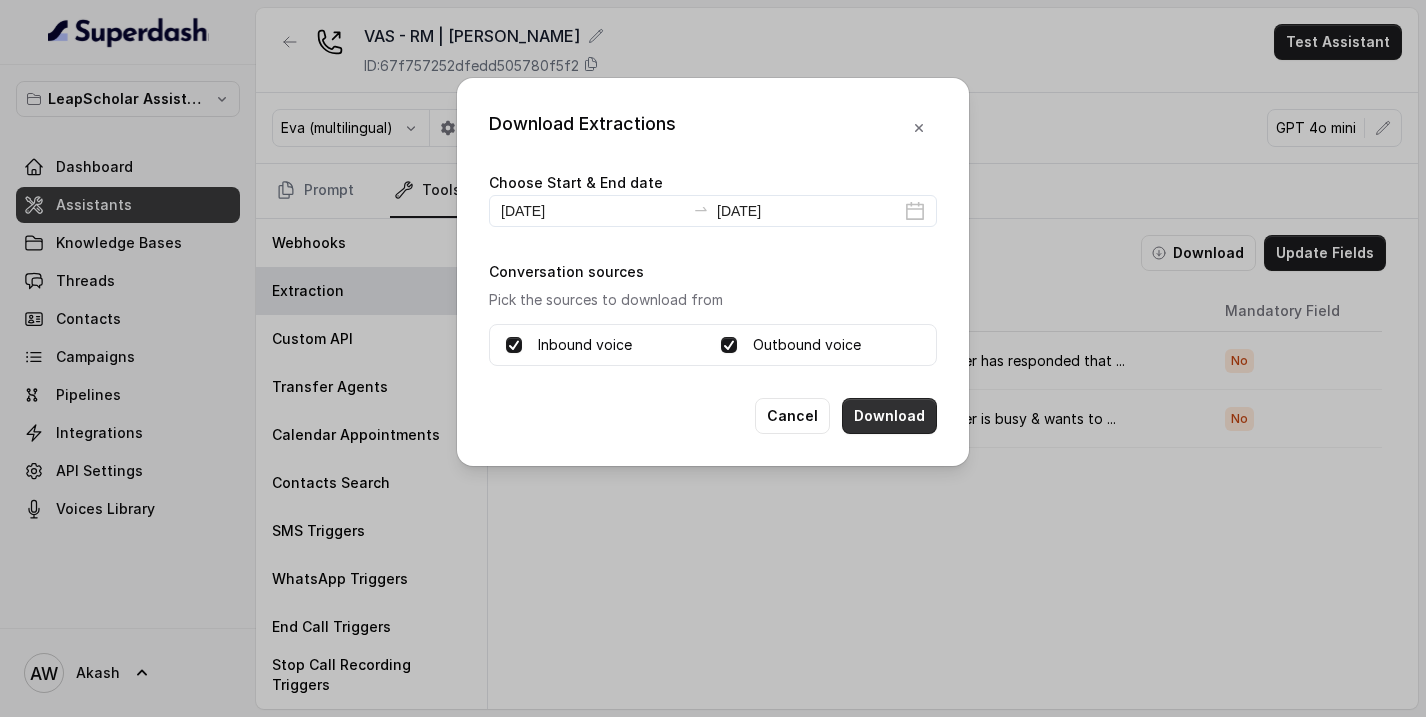 click on "Download" at bounding box center (889, 416) 